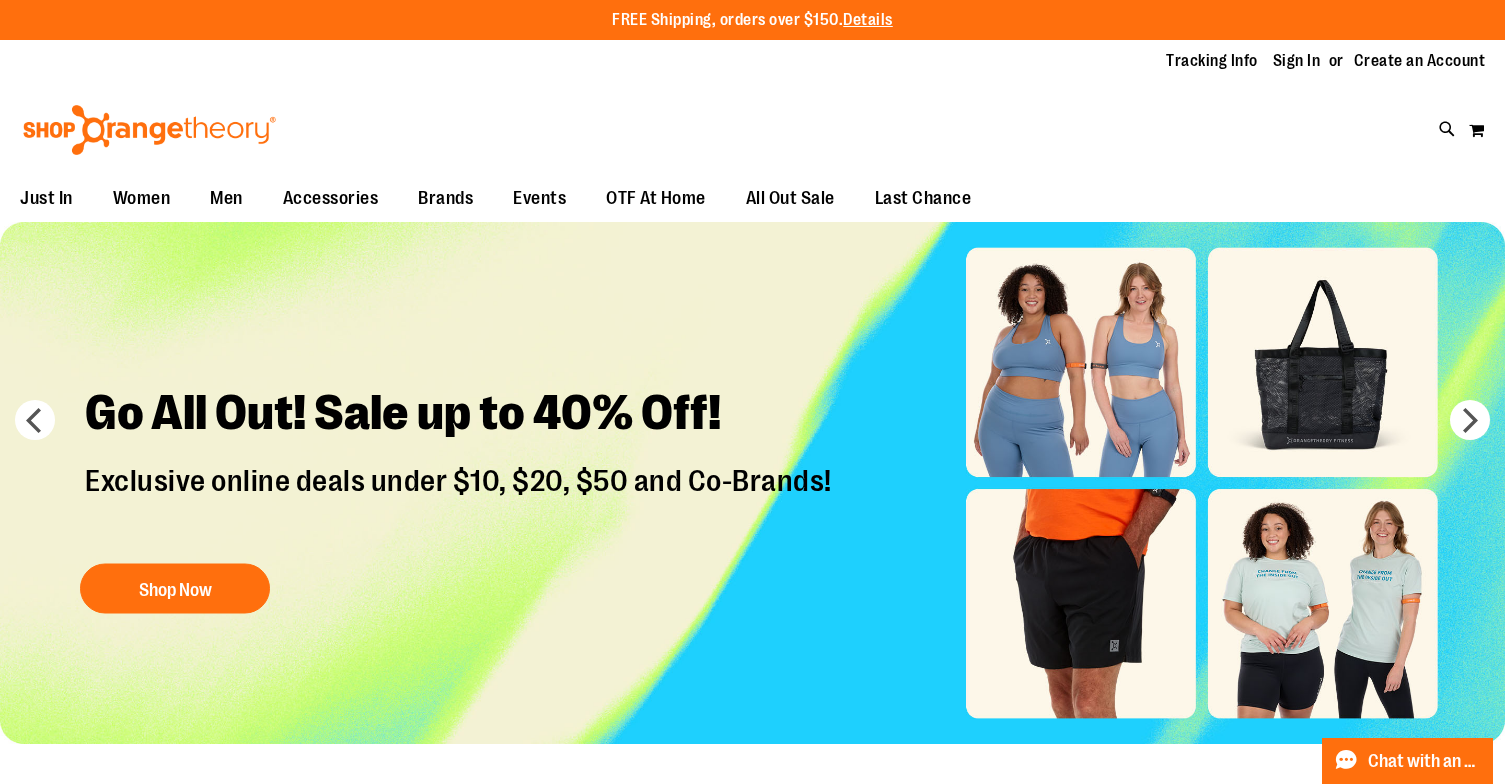 scroll, scrollTop: 0, scrollLeft: 0, axis: both 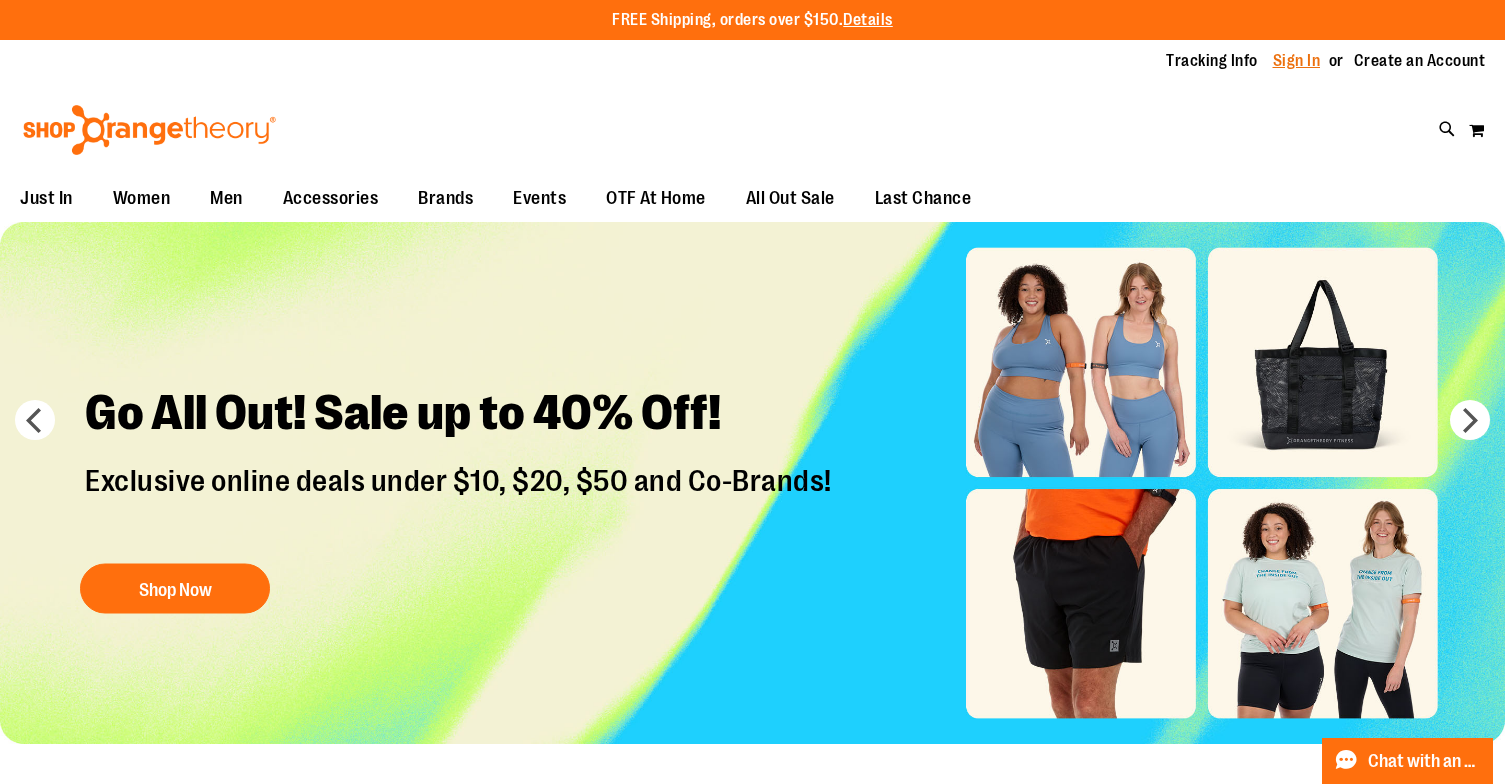 click on "Sign In" at bounding box center [1297, 61] 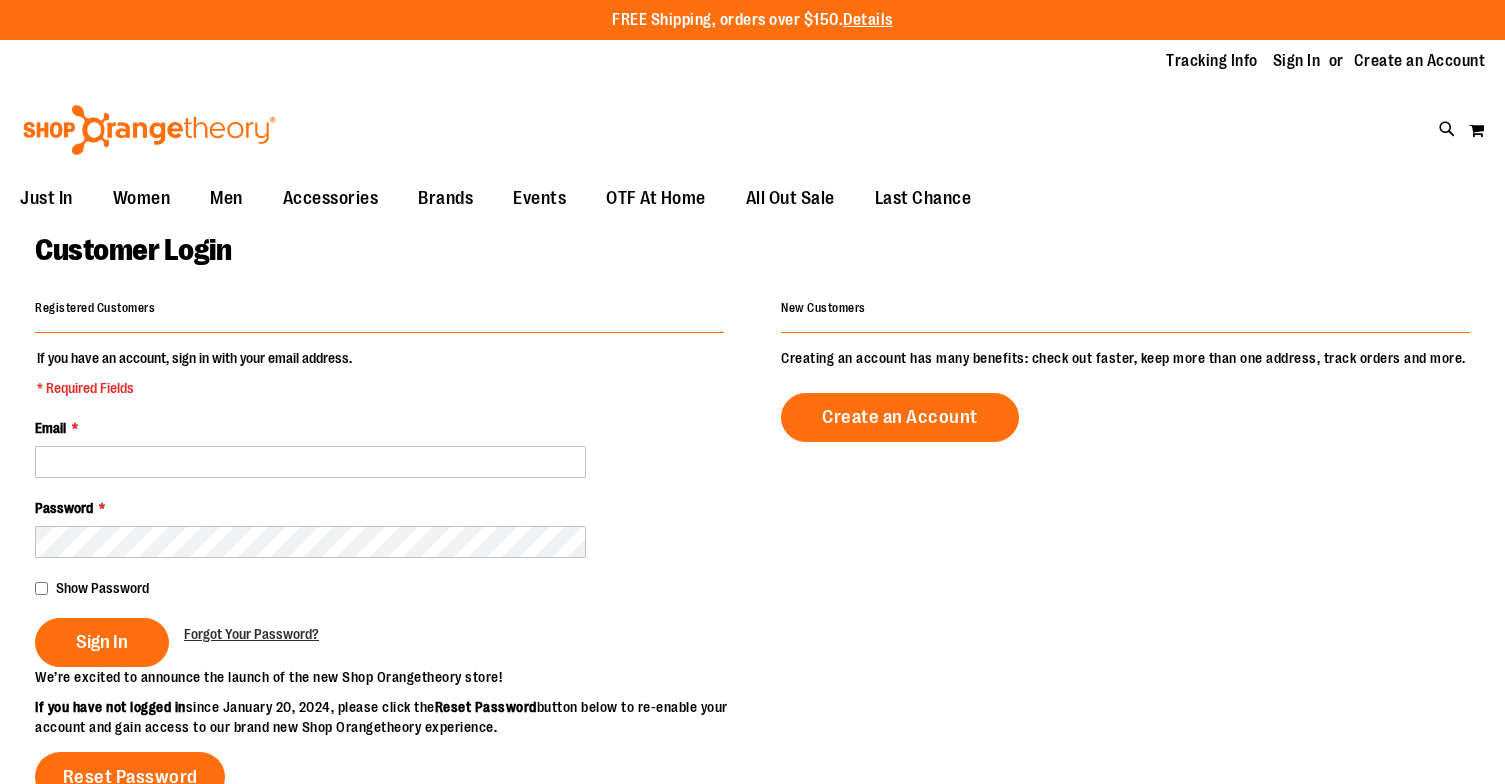 scroll, scrollTop: 0, scrollLeft: 0, axis: both 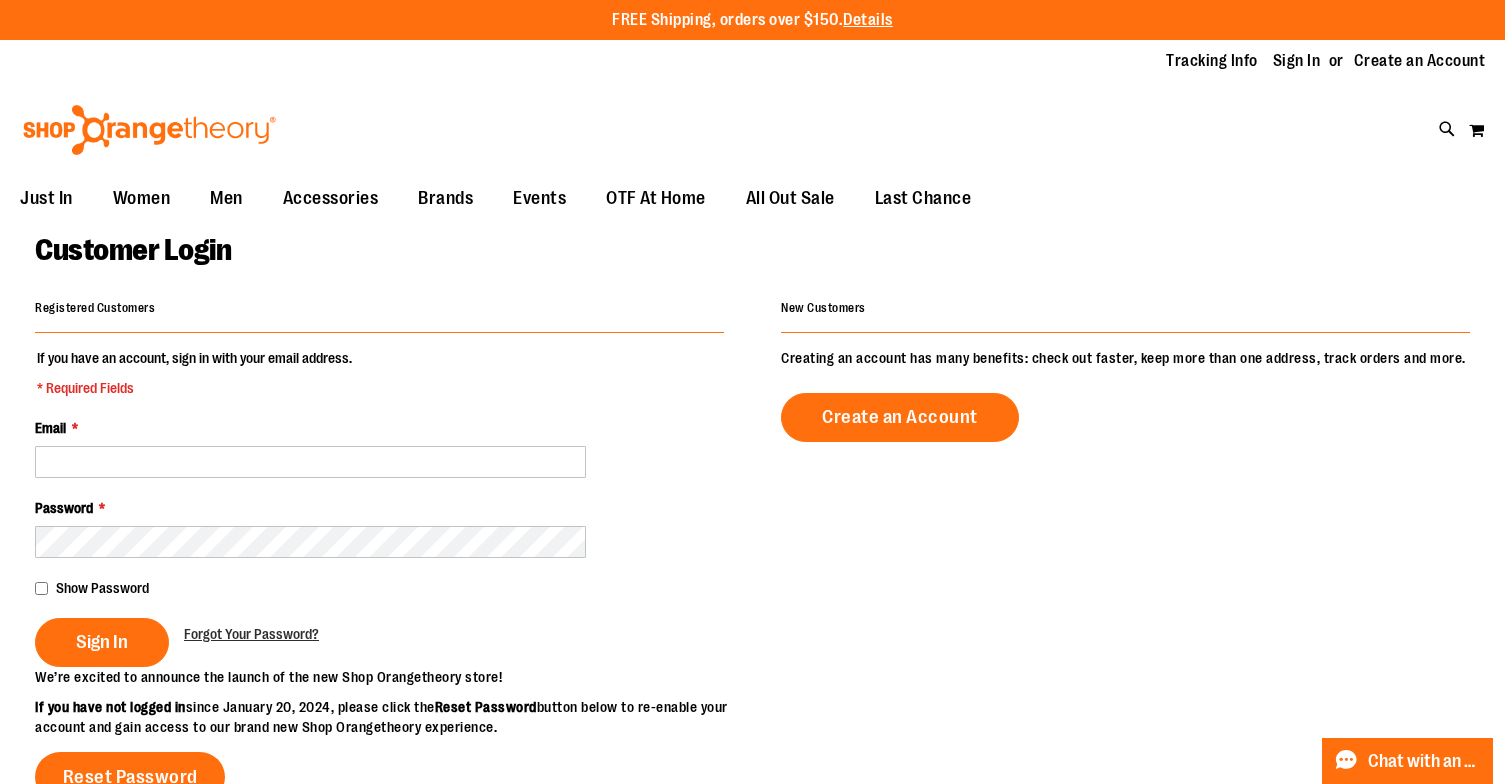 click on "Email *" at bounding box center [379, 448] 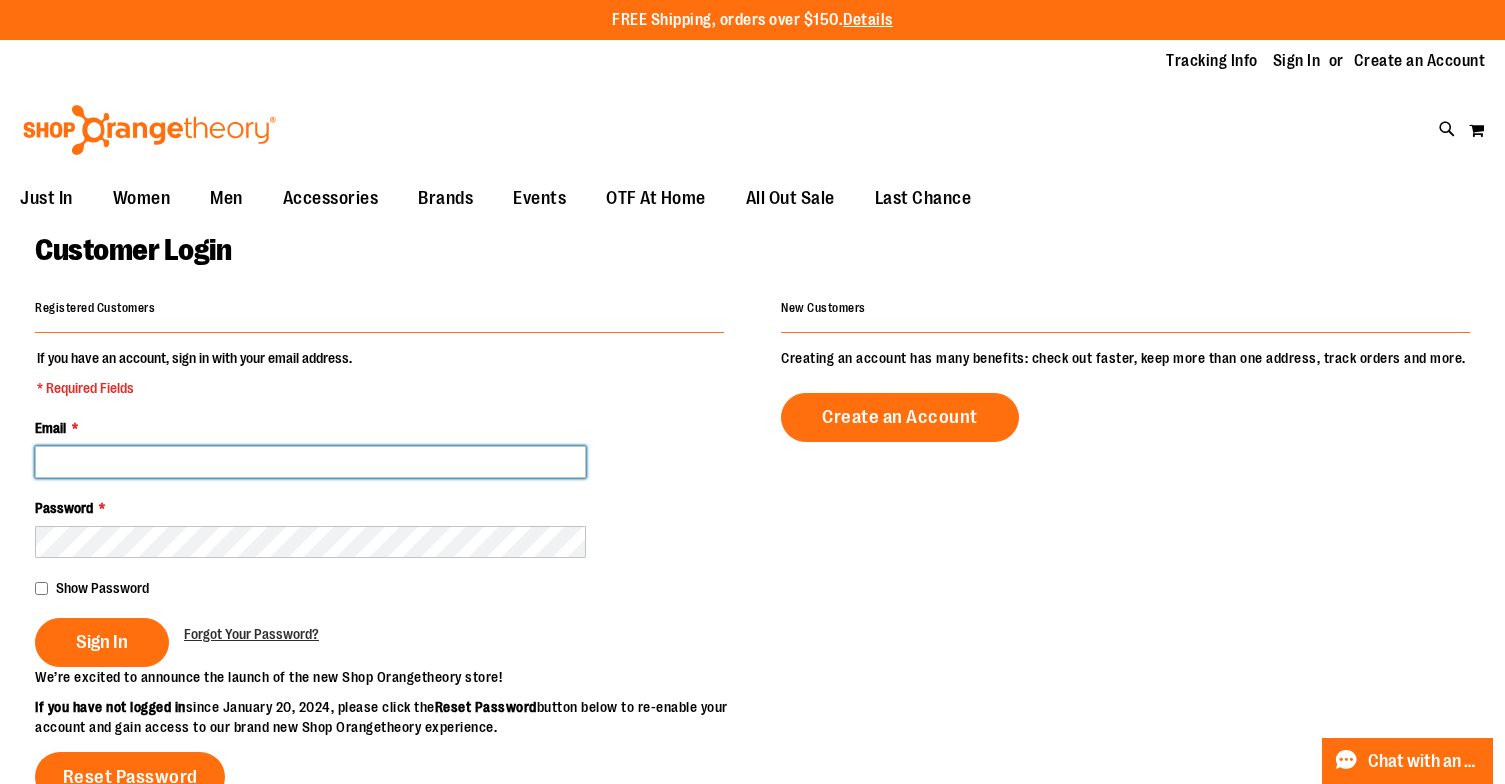 click on "Email *" at bounding box center (310, 462) 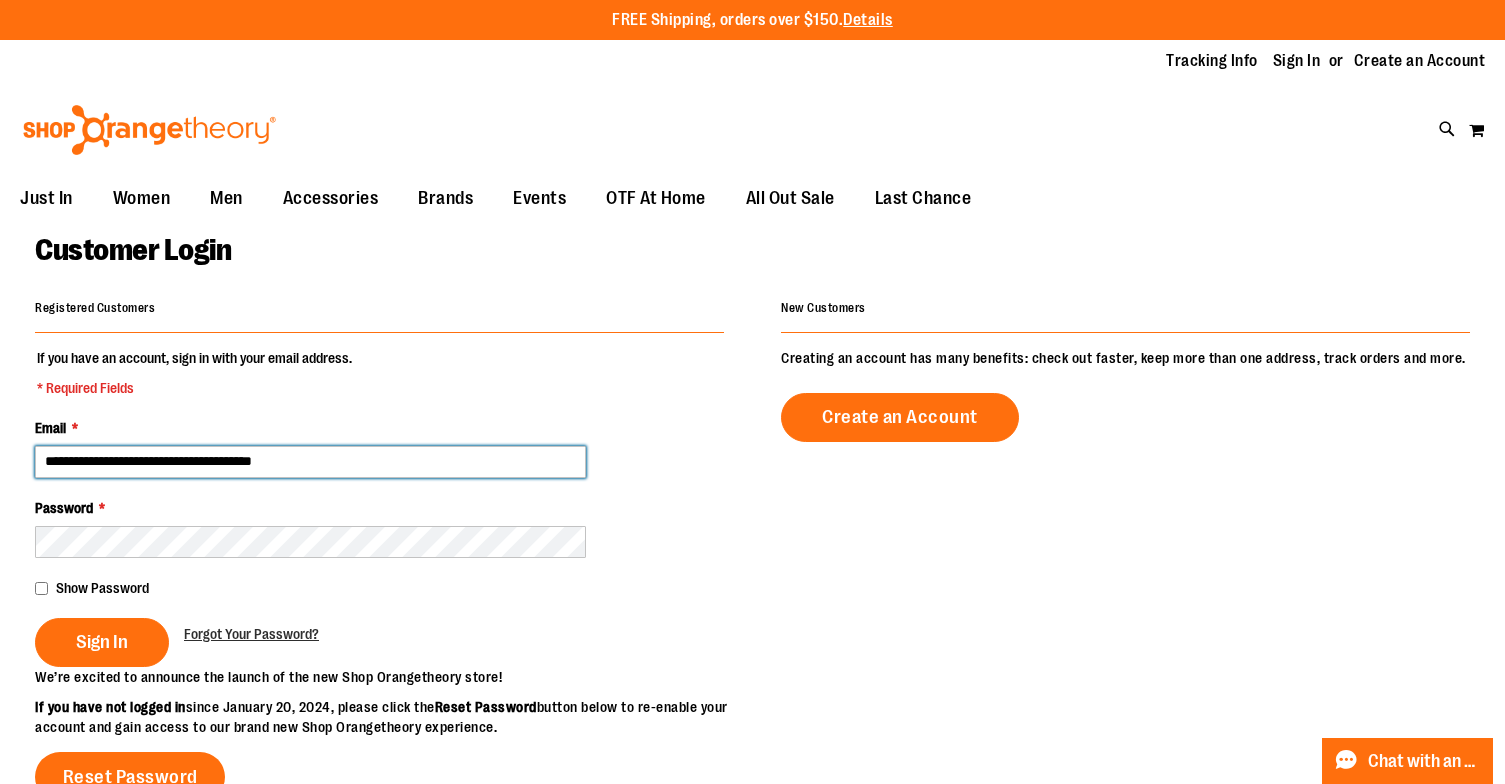 click on "Sign In" at bounding box center [102, 642] 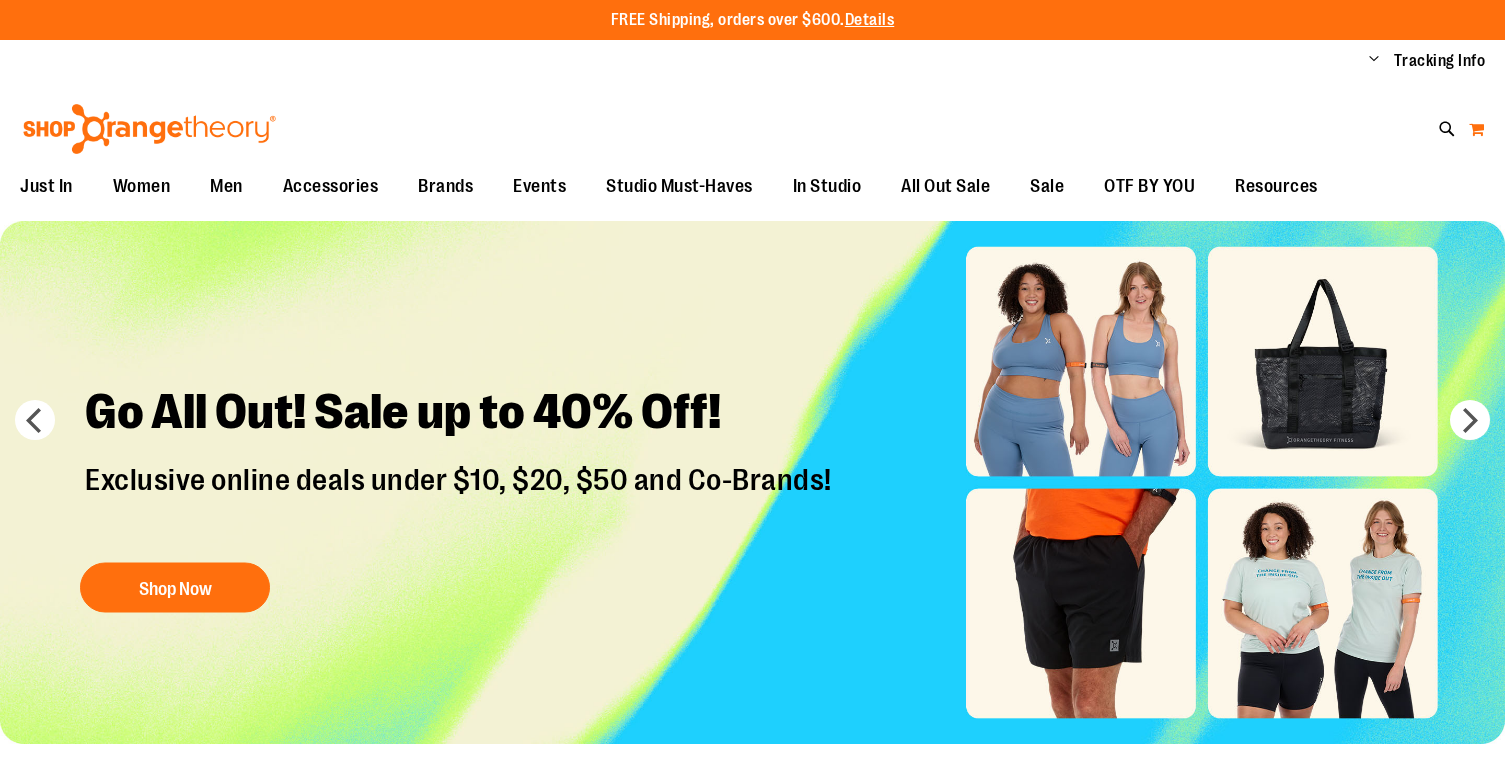 scroll, scrollTop: 0, scrollLeft: 0, axis: both 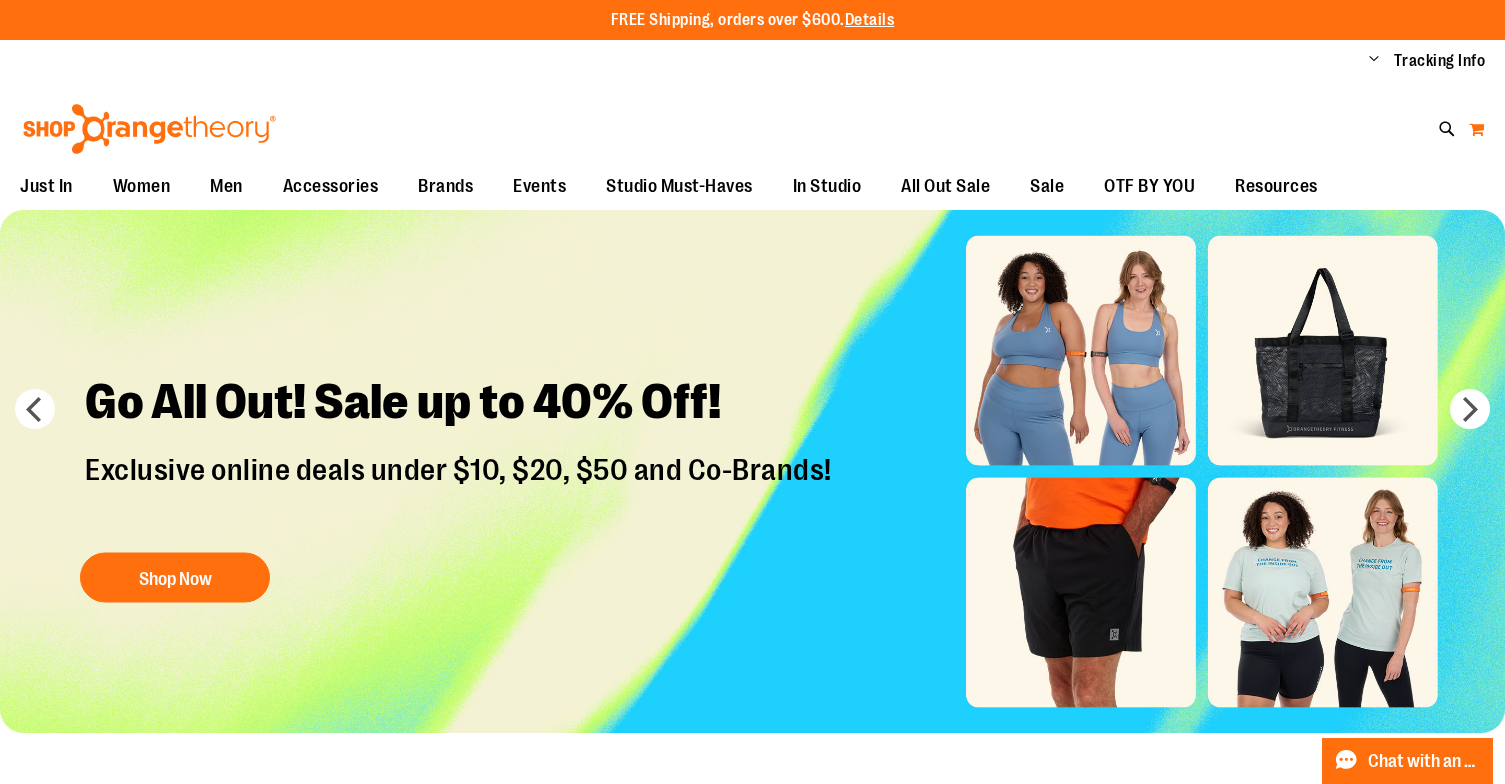 click on "My Cart" at bounding box center (1476, 129) 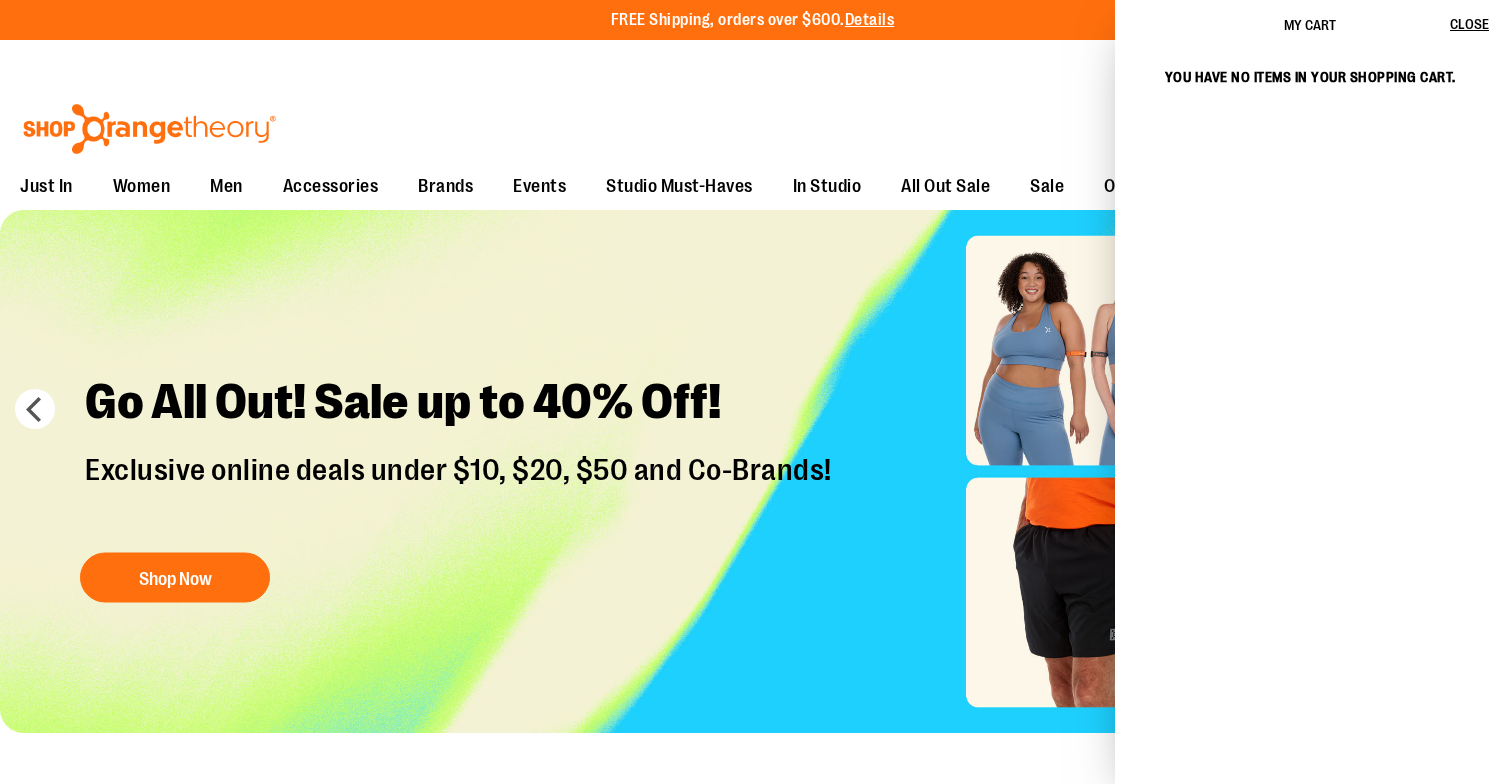 click at bounding box center [1310, 334] 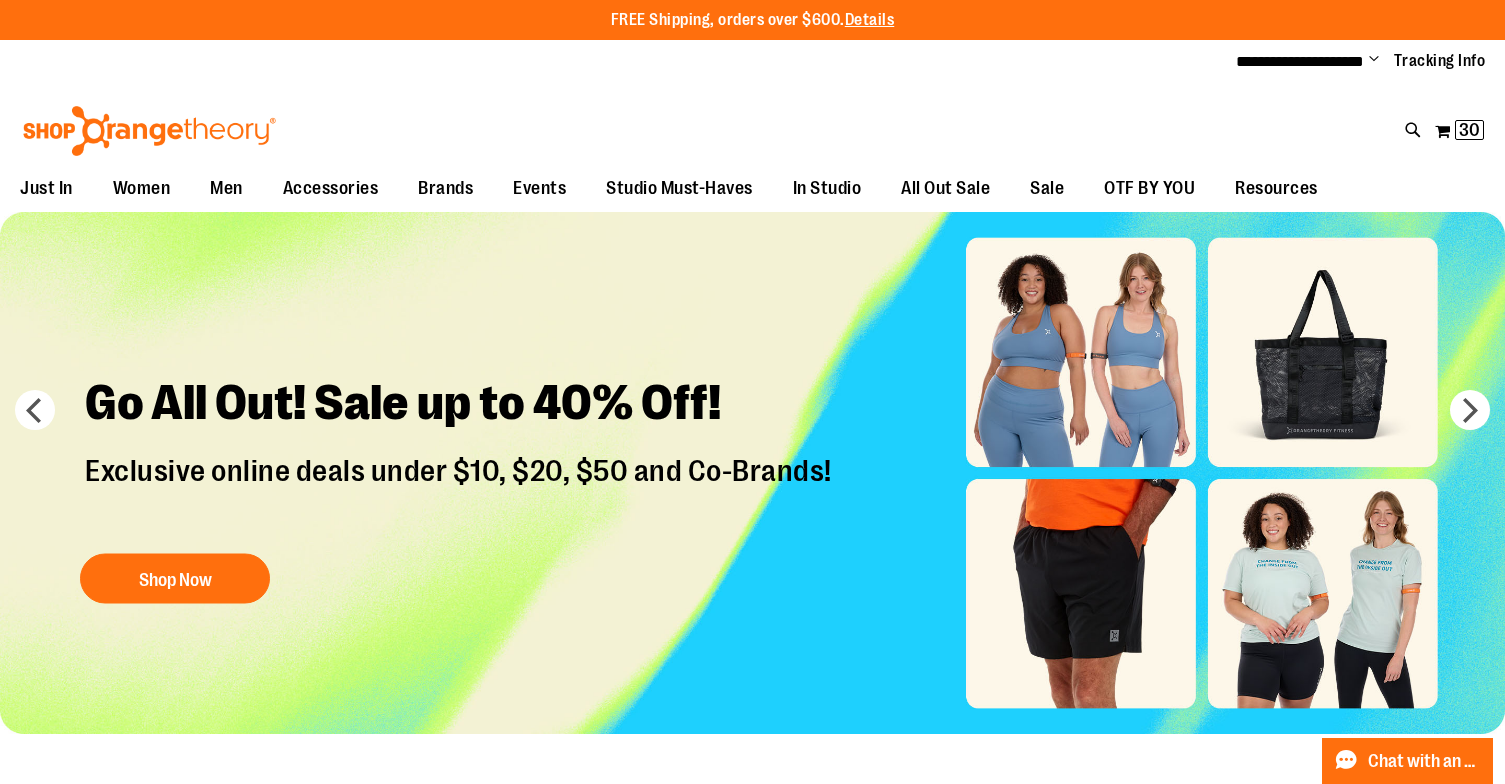 click on "Toggle Nav
Search
Popular Suggestions
Advanced Search" at bounding box center [752, 125] 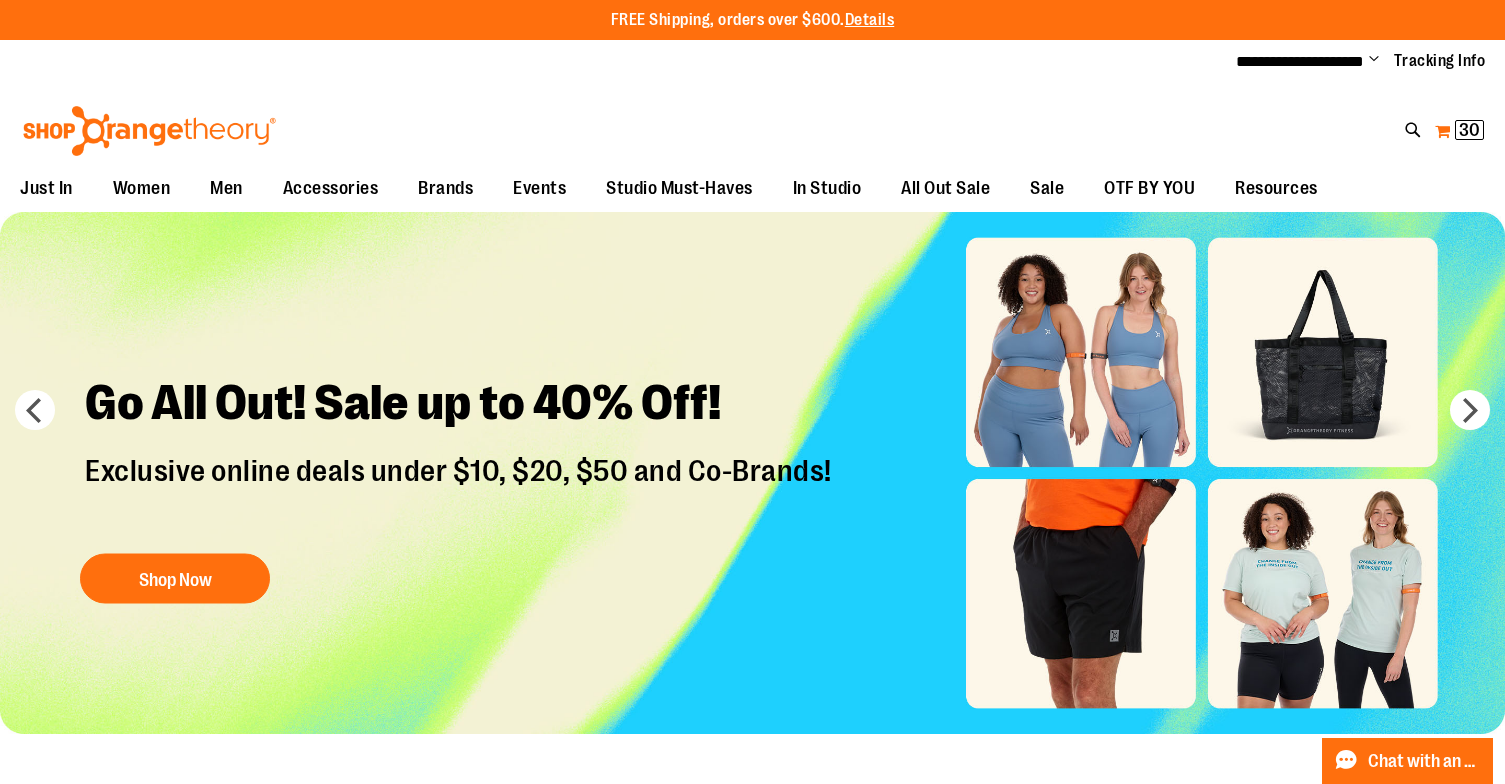 click on "30
30
items" at bounding box center [1469, 130] 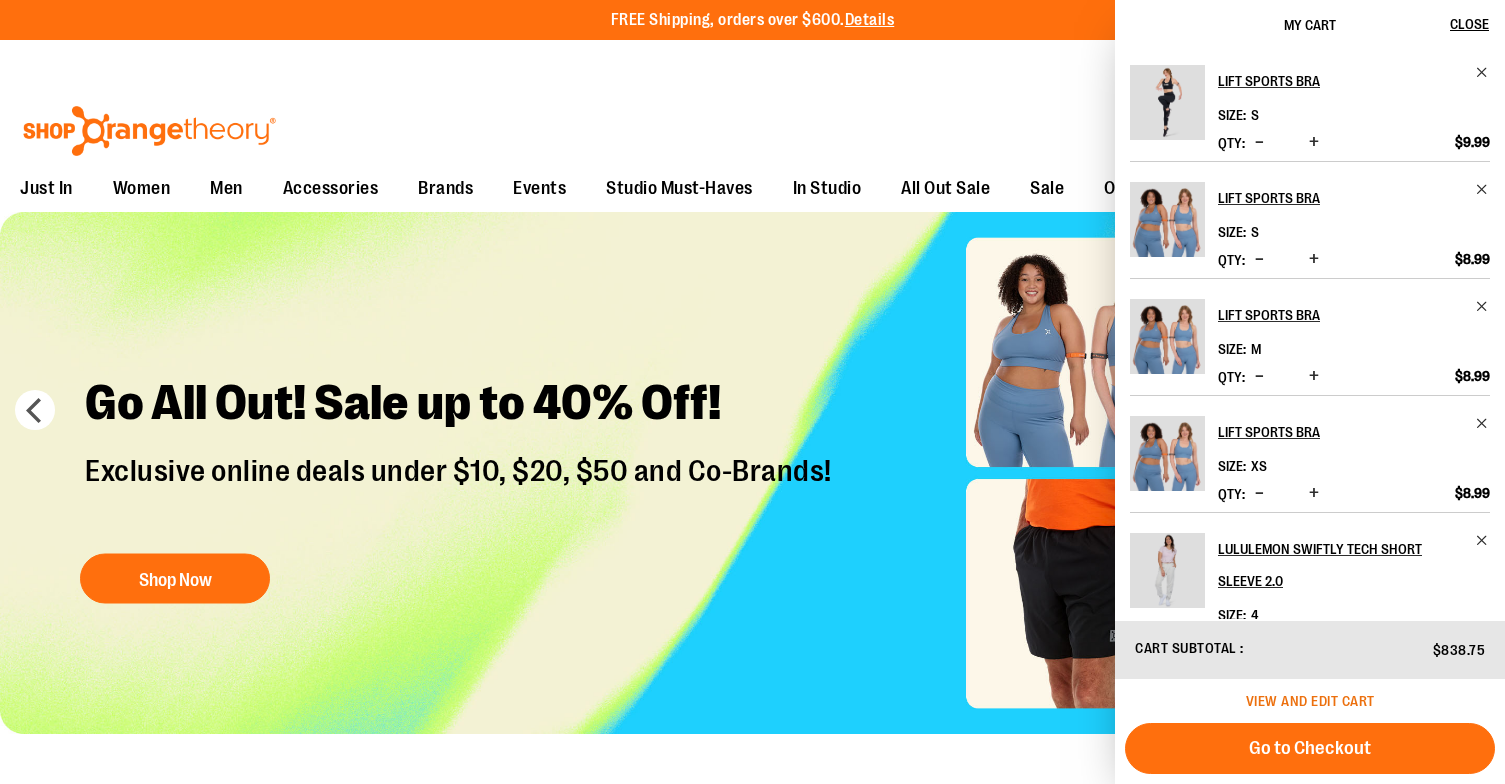 click on "View and edit cart" at bounding box center (1310, 701) 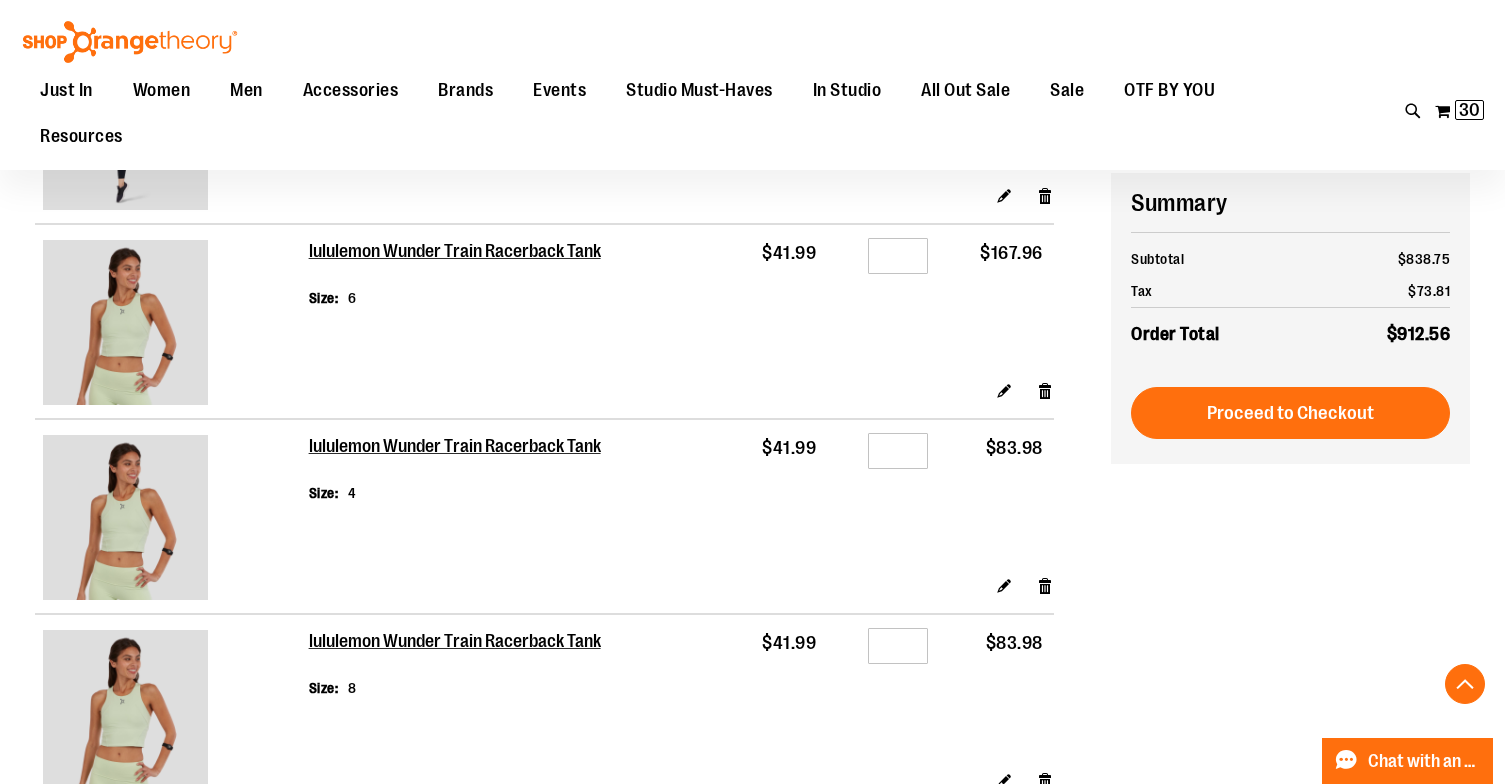 scroll, scrollTop: 2633, scrollLeft: 0, axis: vertical 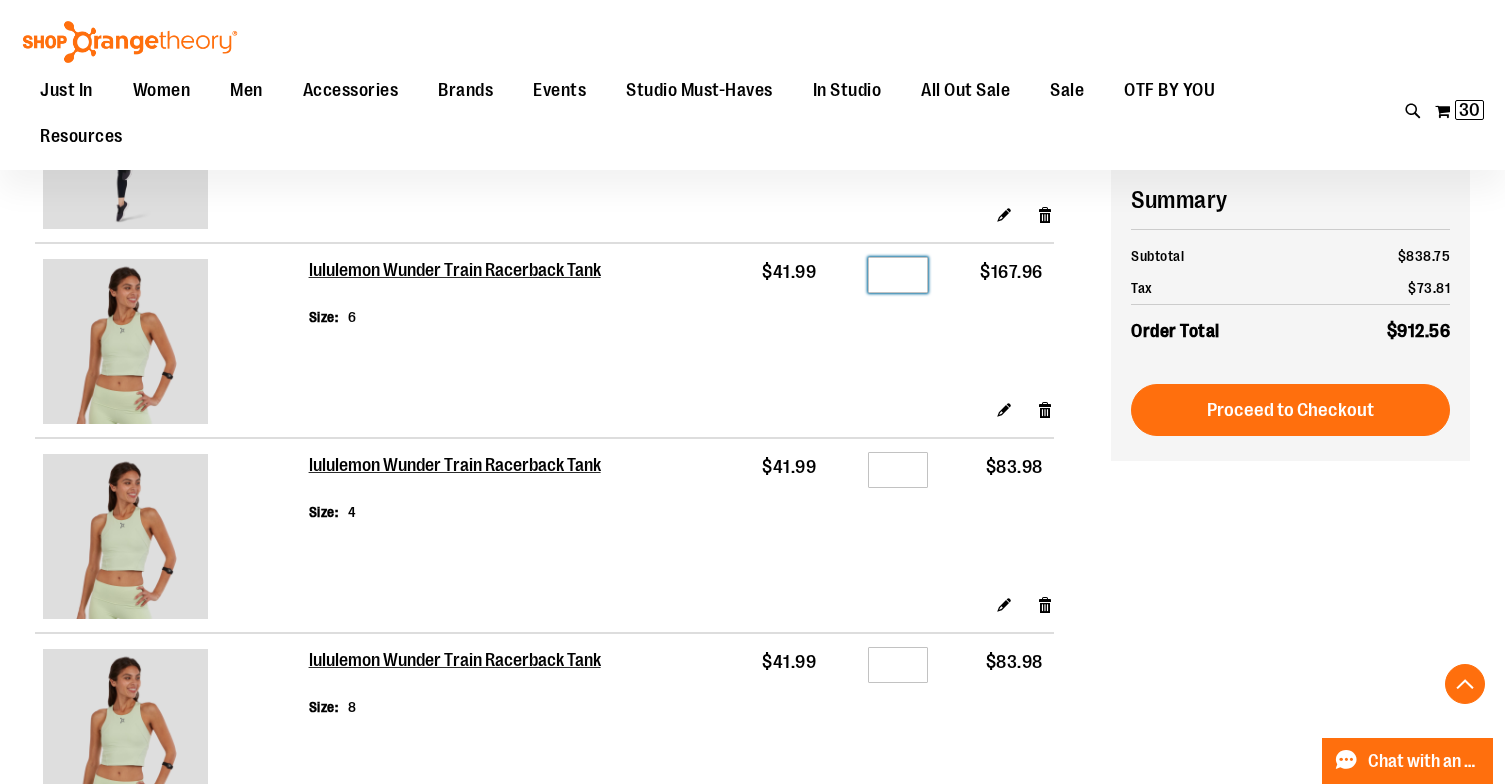 click on "*" at bounding box center (898, 275) 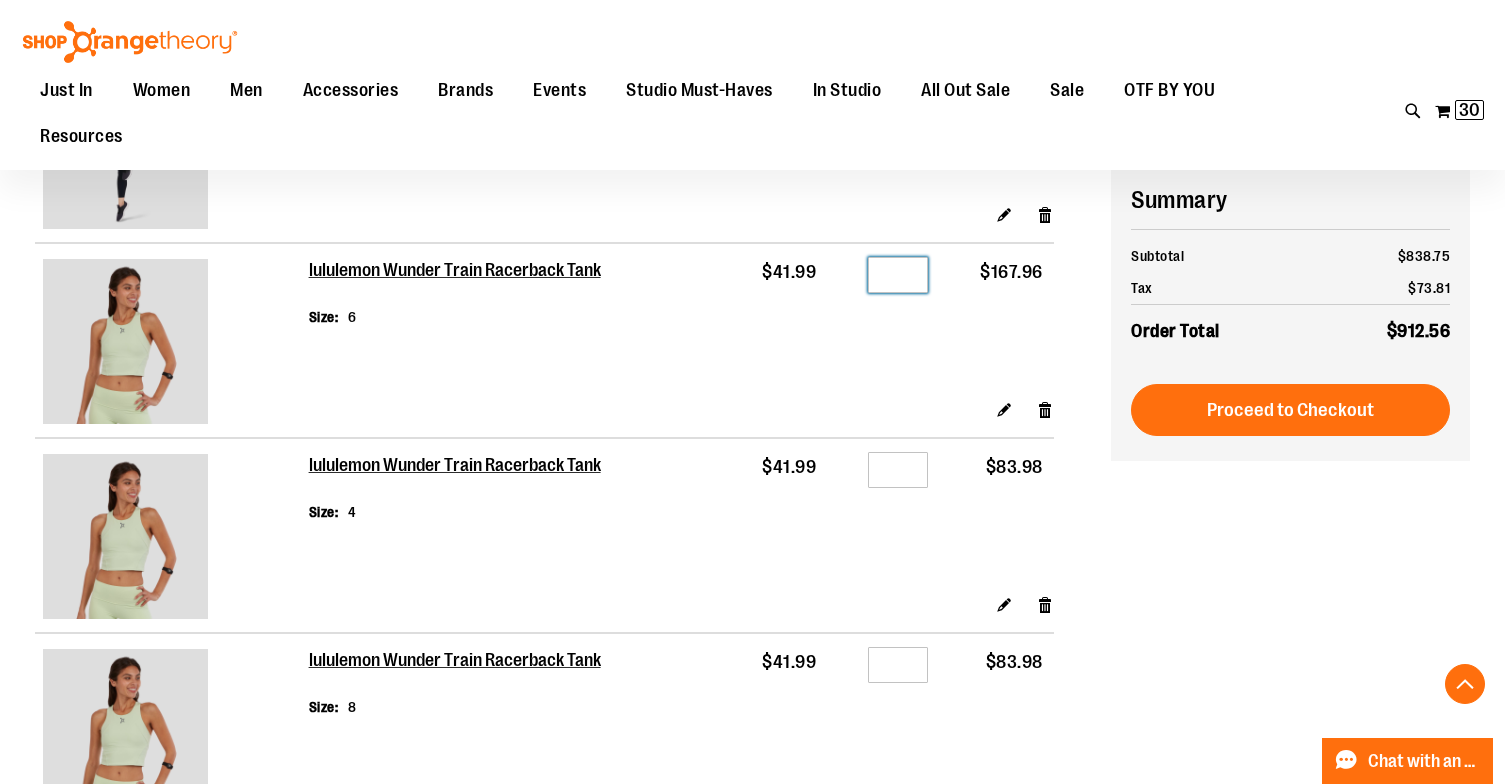 type on "*" 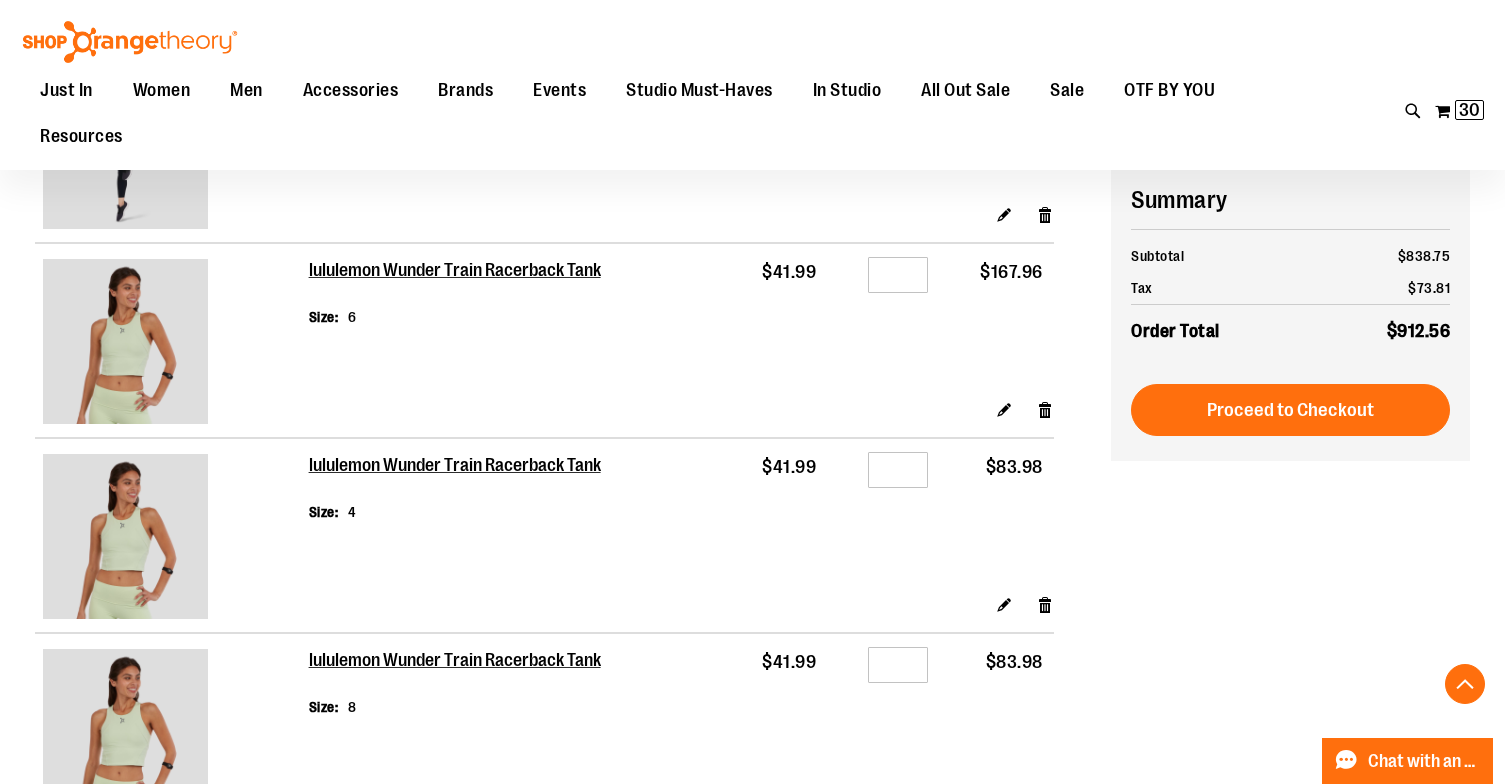 click on "Qty
*" at bounding box center [883, 321] 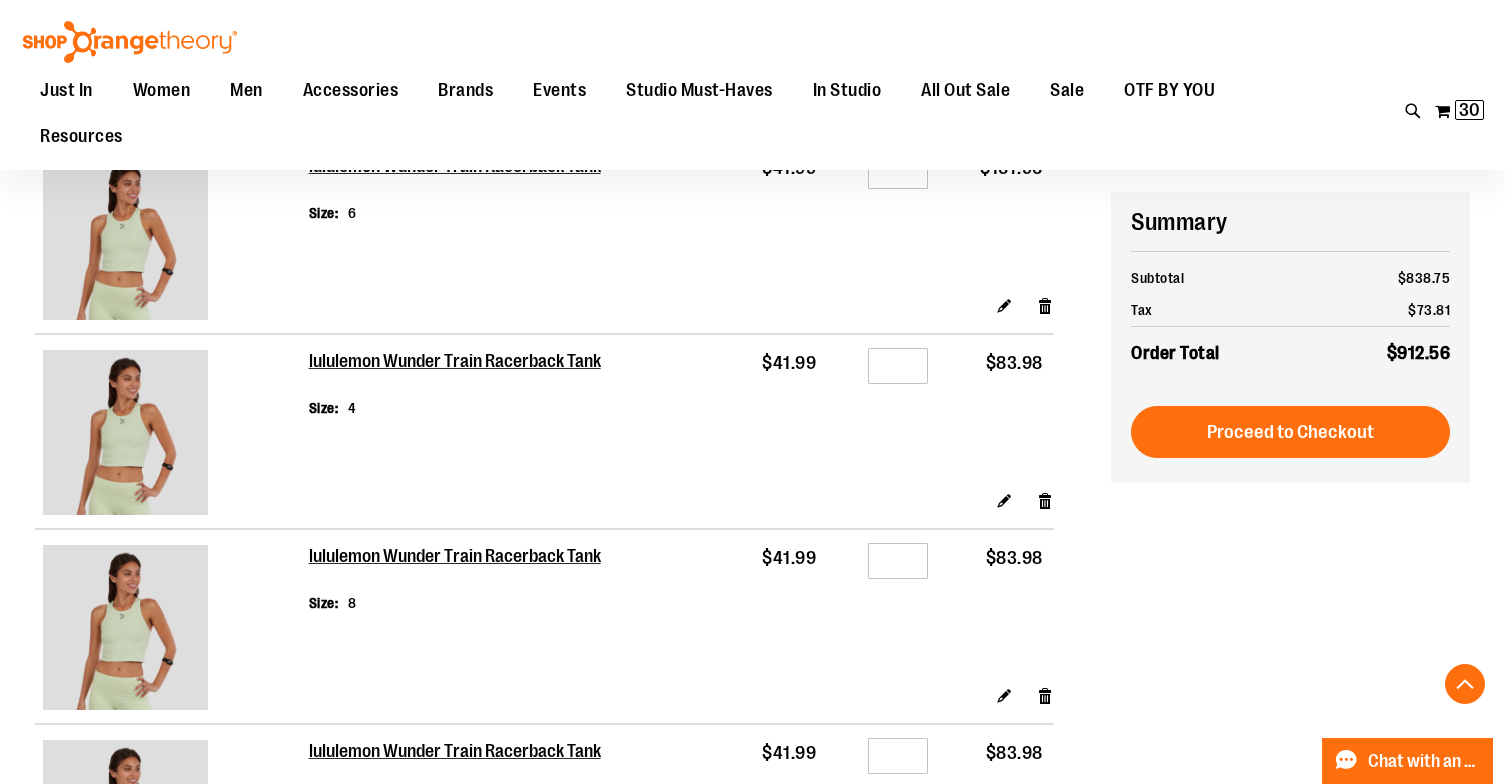 scroll, scrollTop: 2730, scrollLeft: 0, axis: vertical 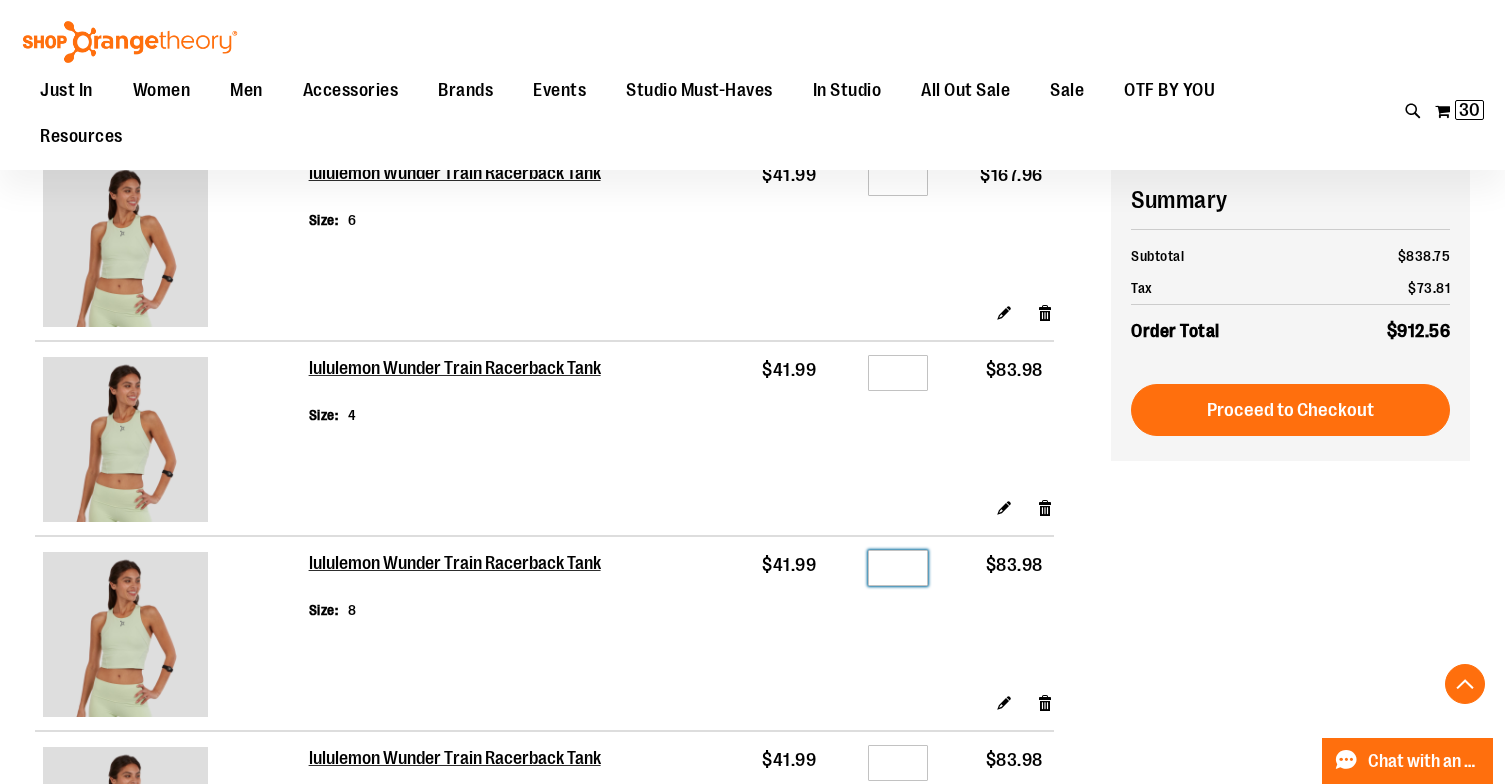 click on "*" at bounding box center [898, 568] 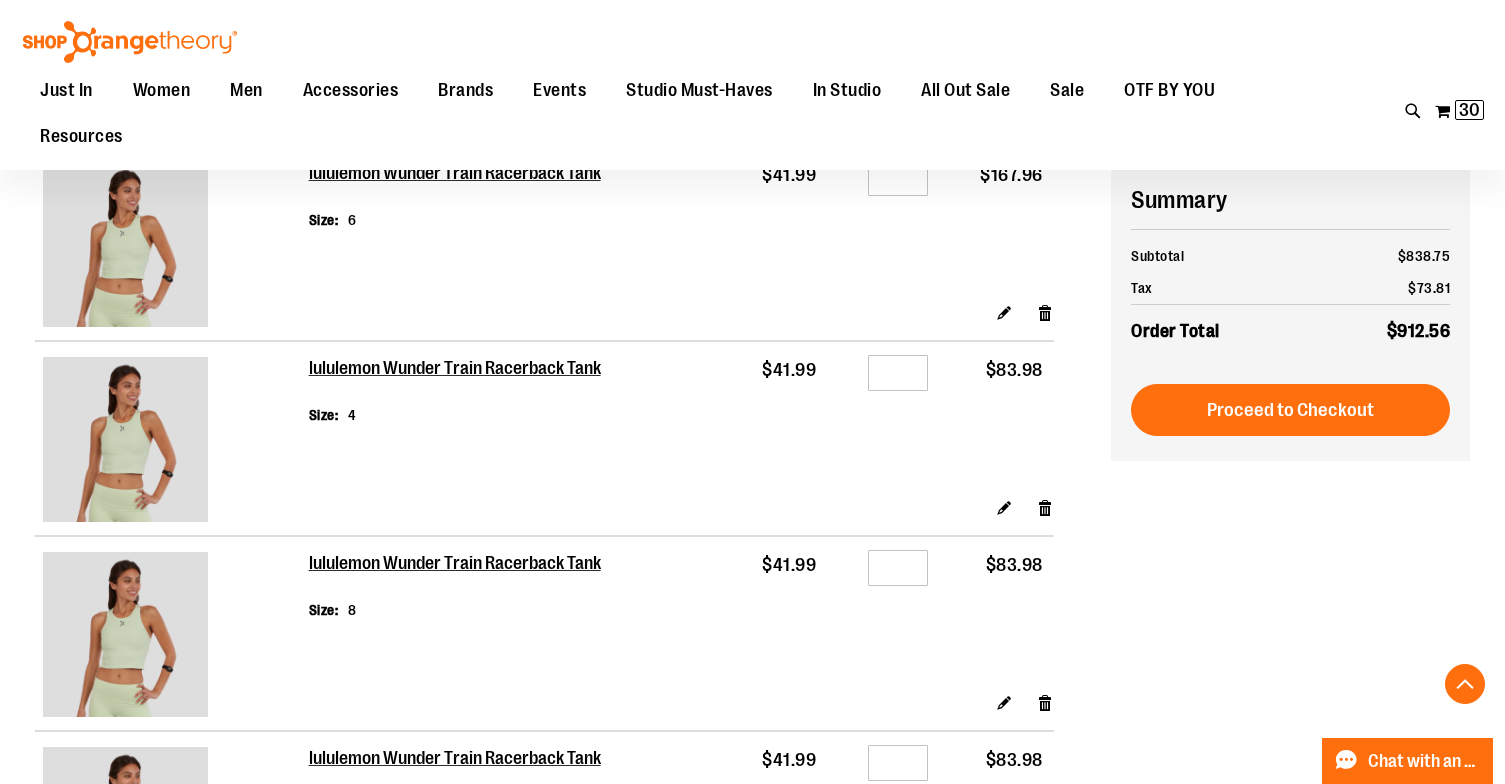 click on "lululemon Wunder Train Racerback Tank
Size
4
$41.99
Qty
*
$83.98" at bounding box center (544, 419) 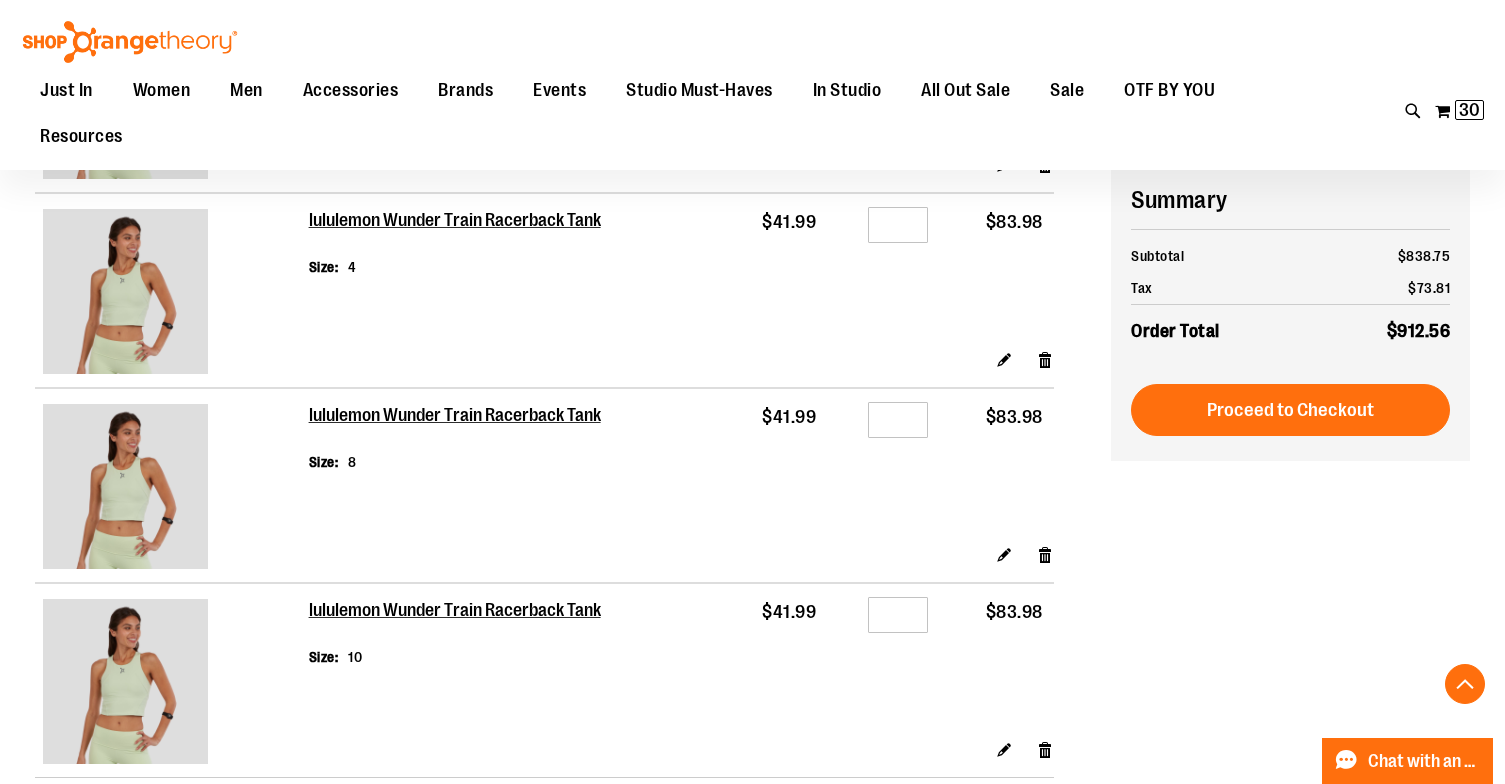 scroll, scrollTop: 2877, scrollLeft: 0, axis: vertical 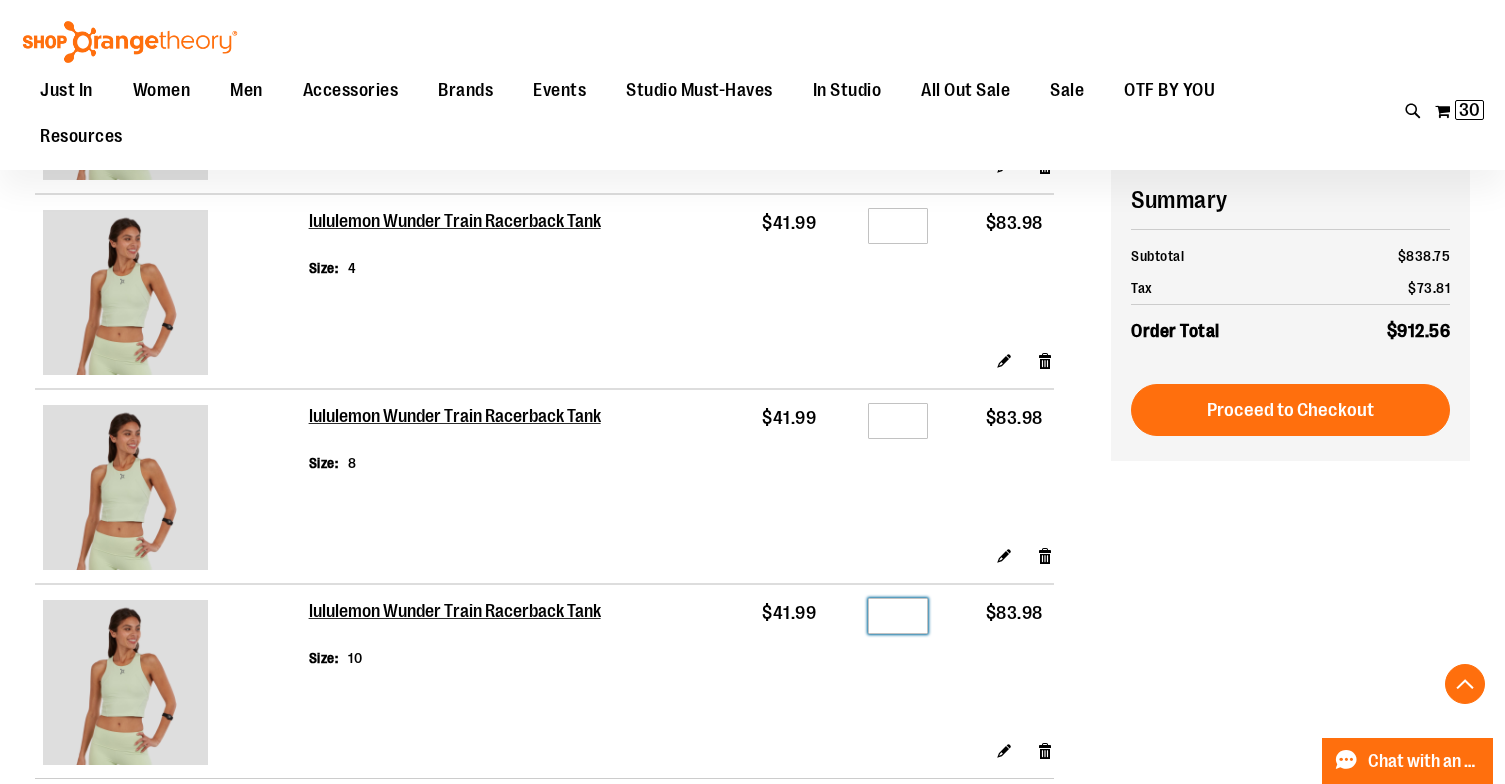 click on "*" at bounding box center [898, 616] 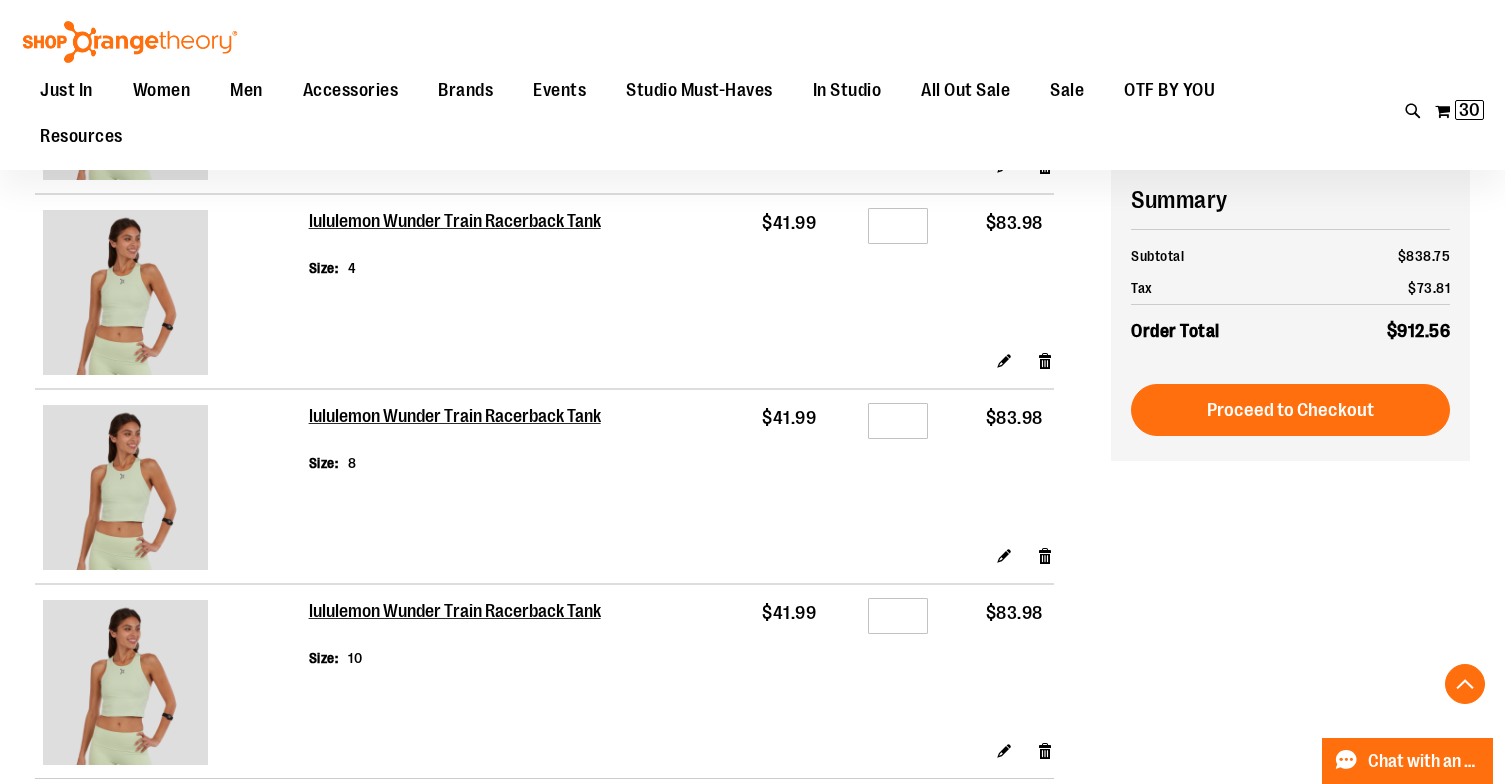 click on "$41.99" at bounding box center (772, 467) 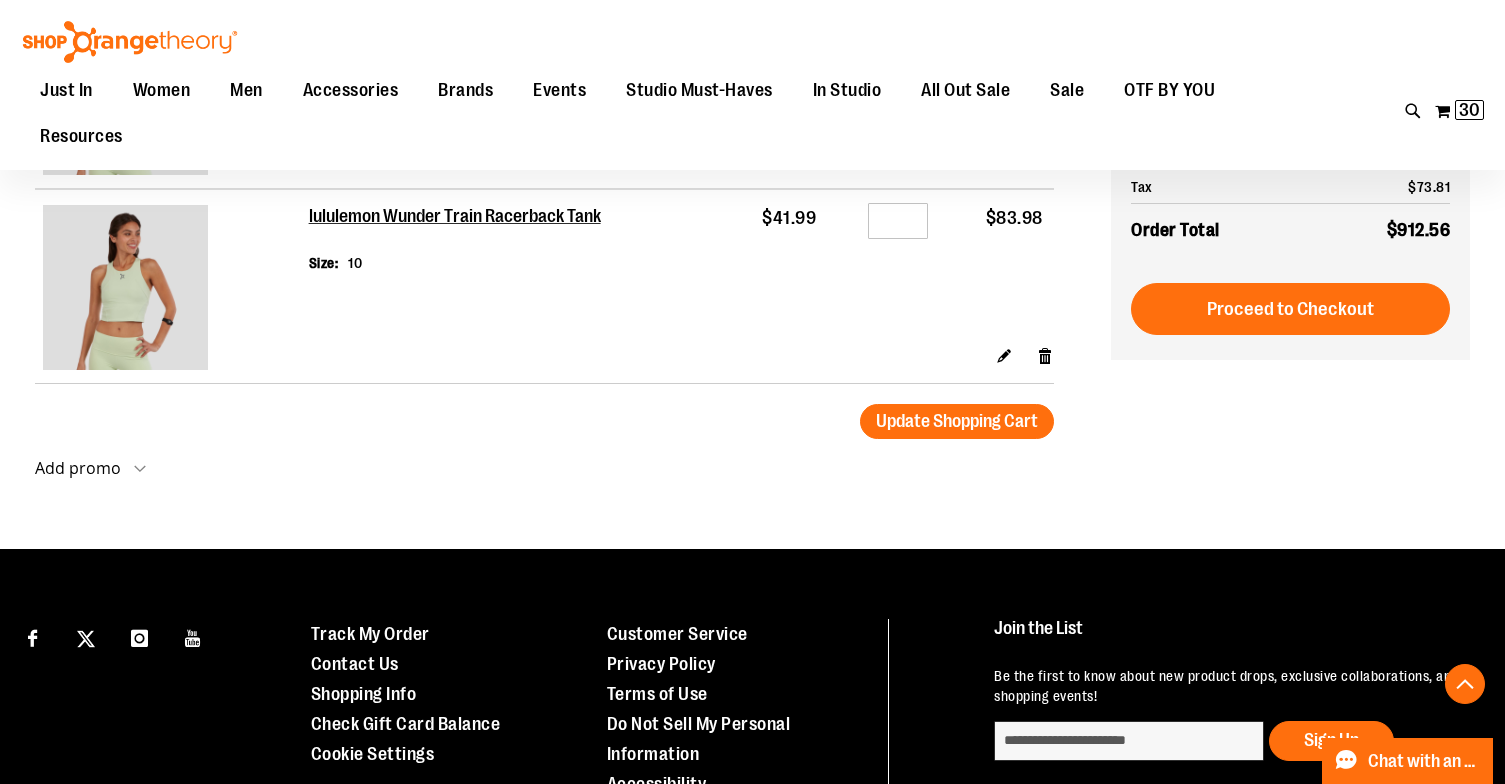 scroll, scrollTop: 3438, scrollLeft: 0, axis: vertical 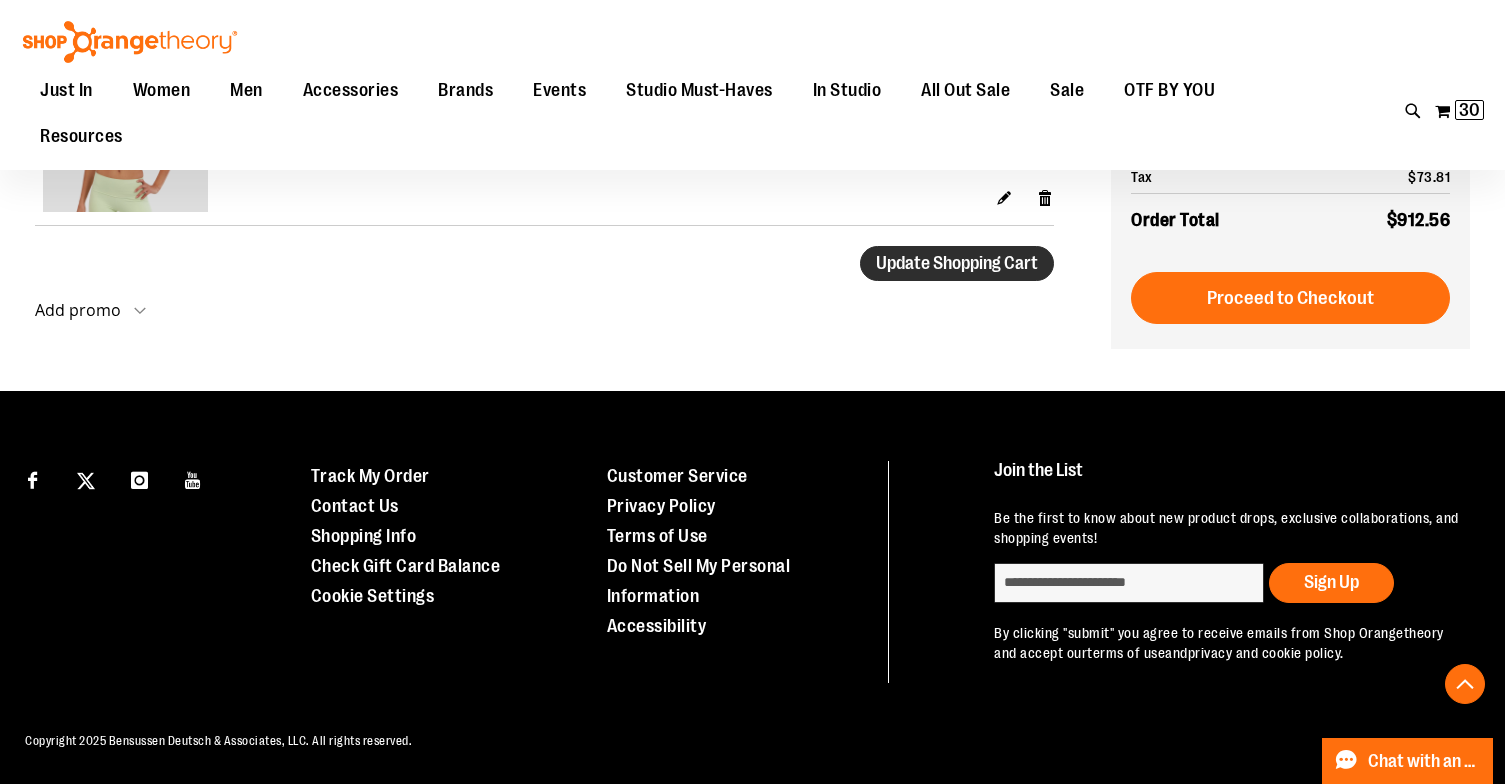 click on "Update Shopping Cart" at bounding box center (957, 263) 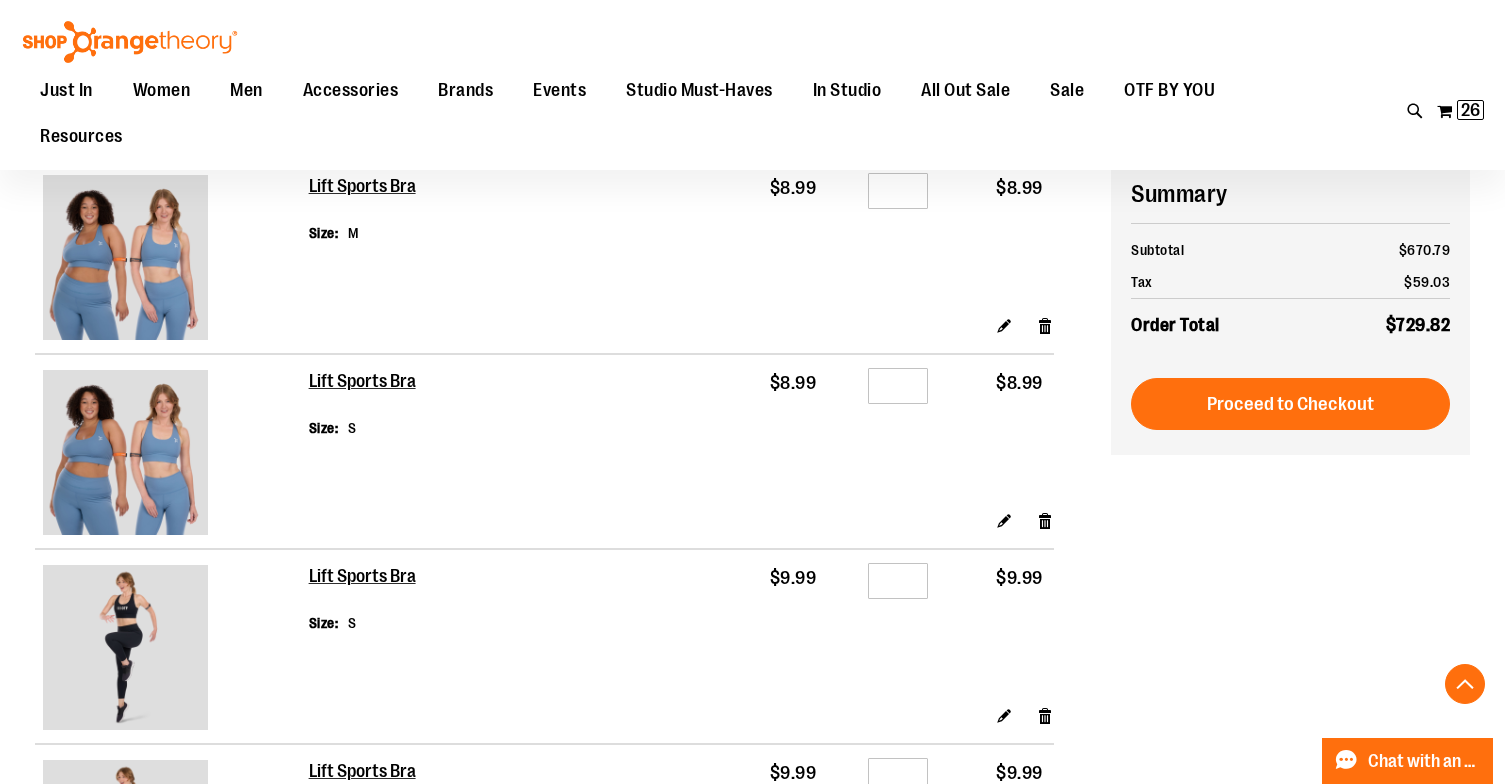 scroll, scrollTop: 1549, scrollLeft: 0, axis: vertical 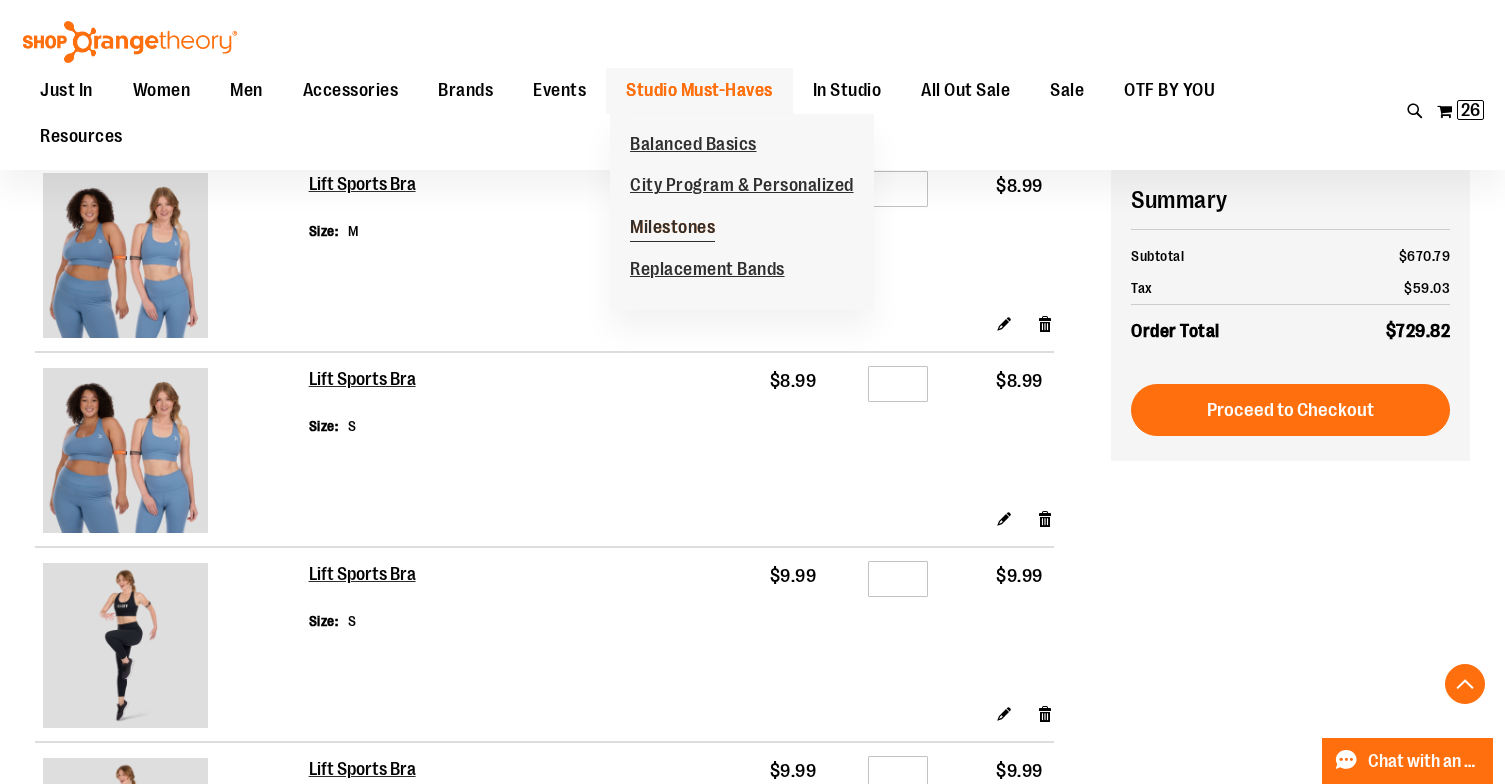 click on "Milestones" at bounding box center (672, 229) 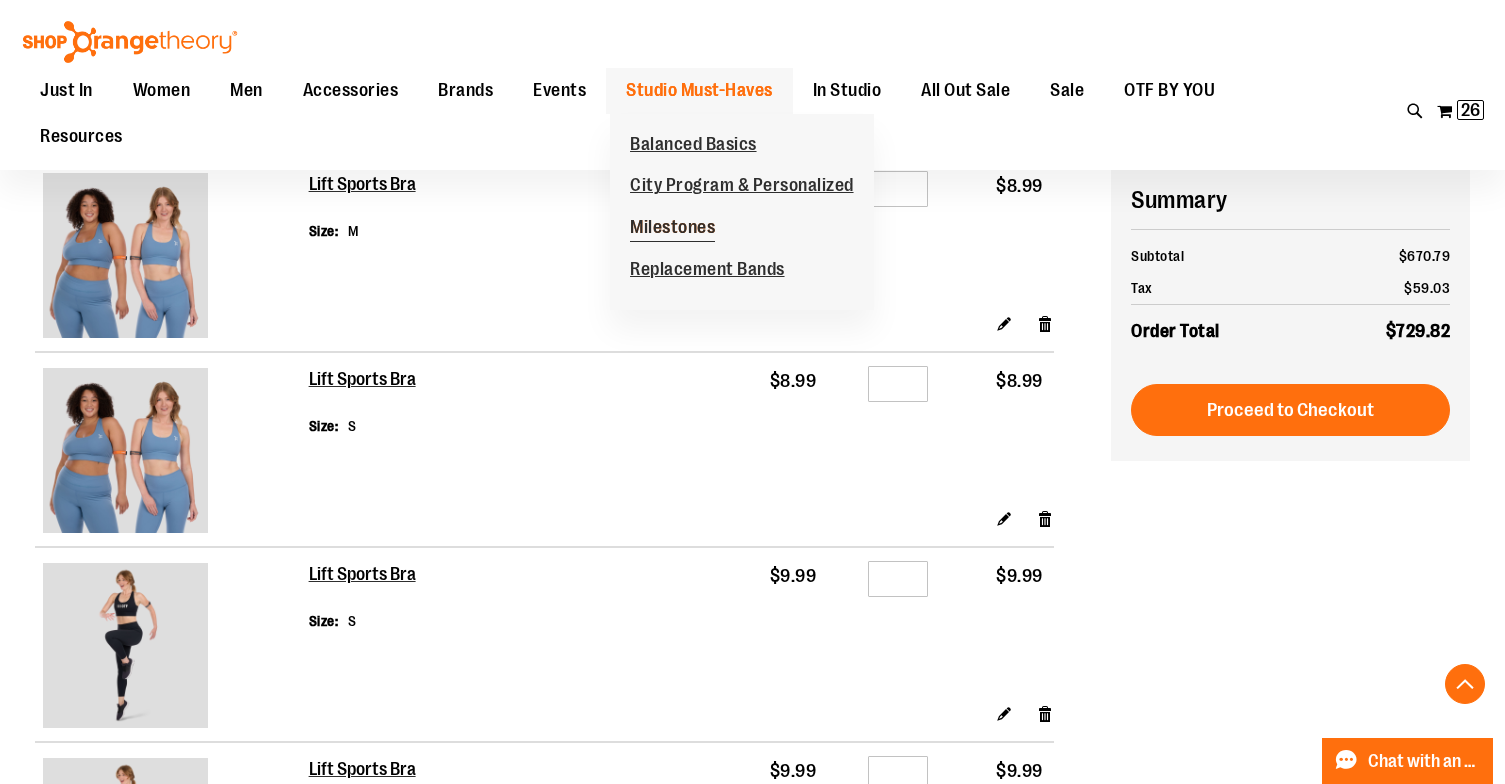 click on "Milestones" at bounding box center [672, 229] 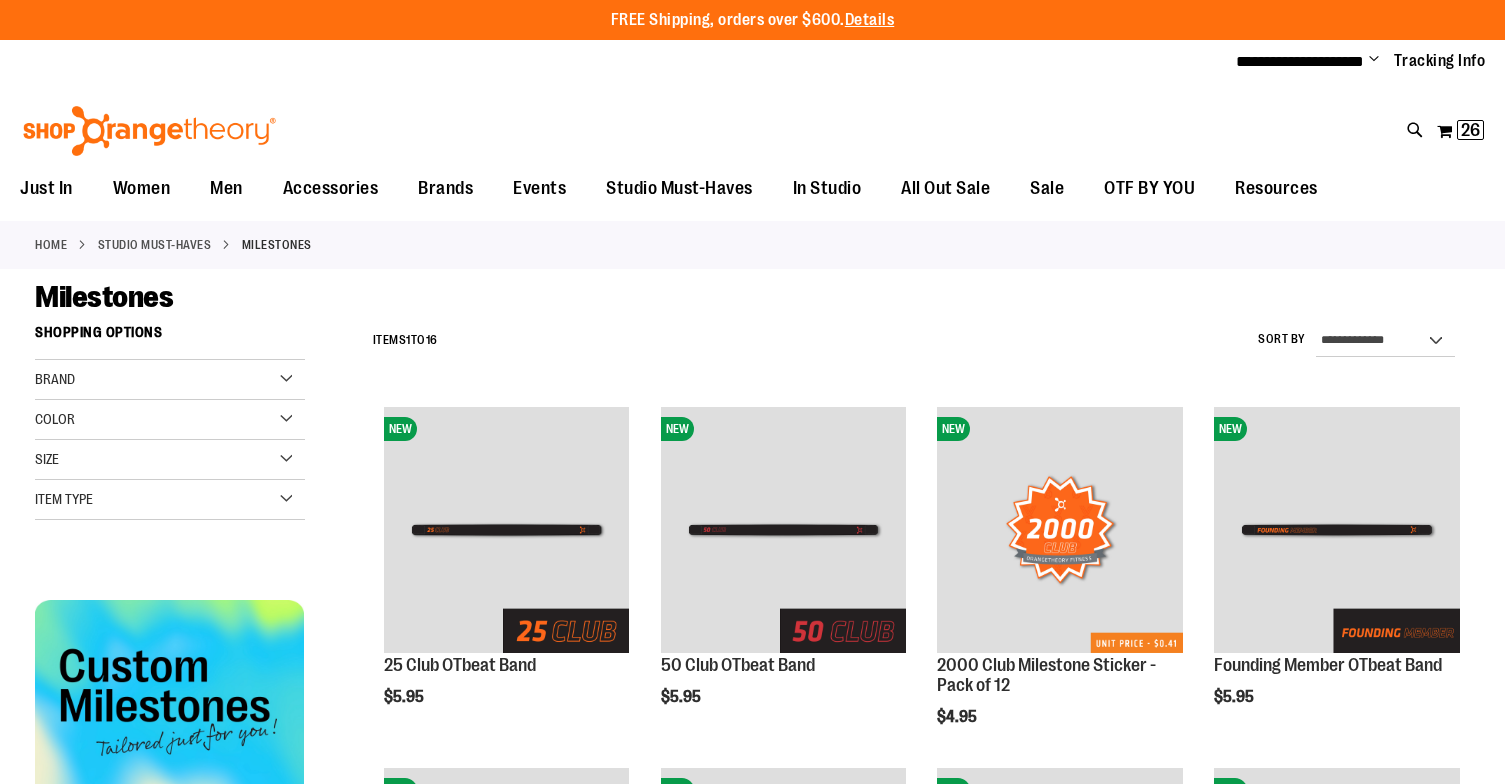 scroll, scrollTop: 0, scrollLeft: 0, axis: both 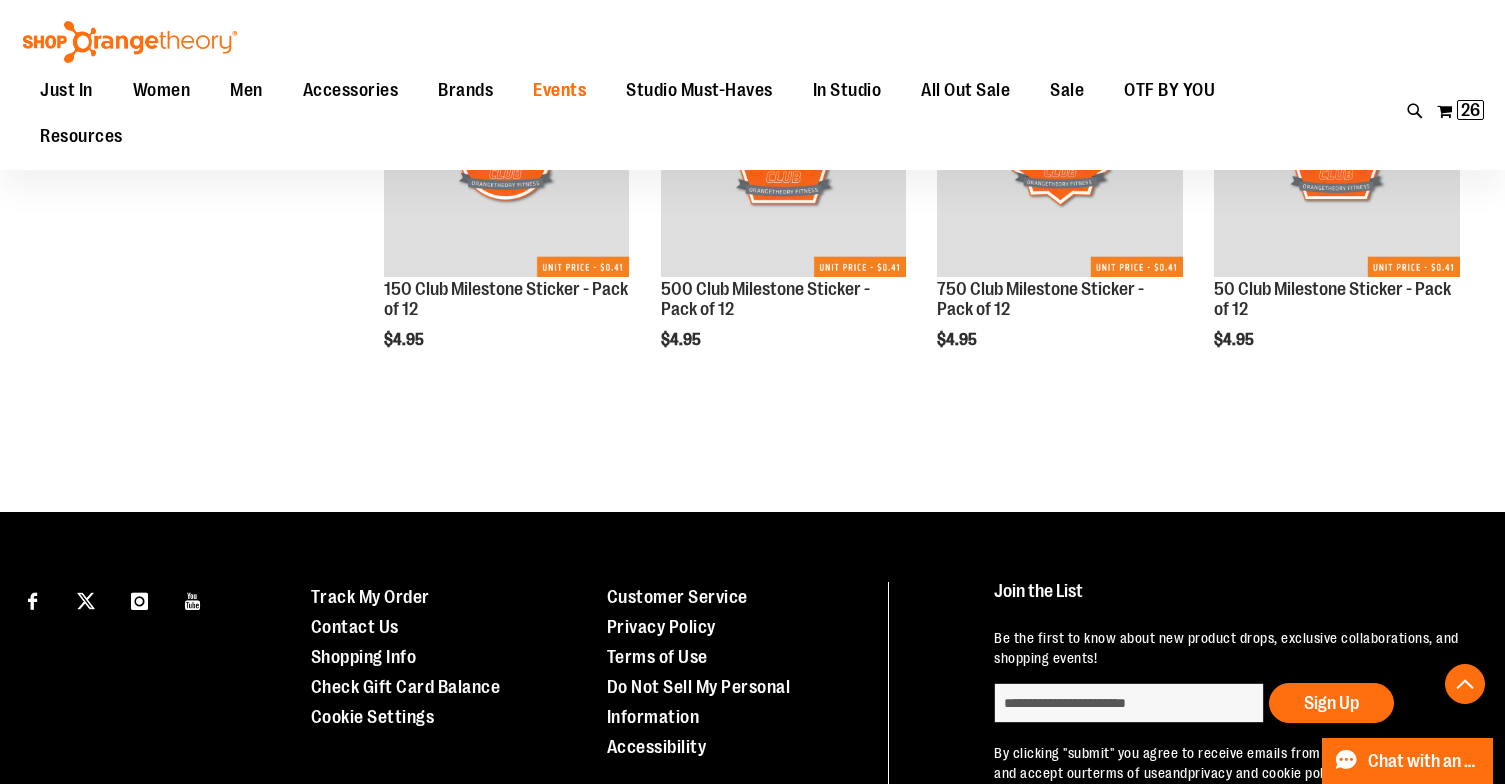 click on "Events" at bounding box center [559, 90] 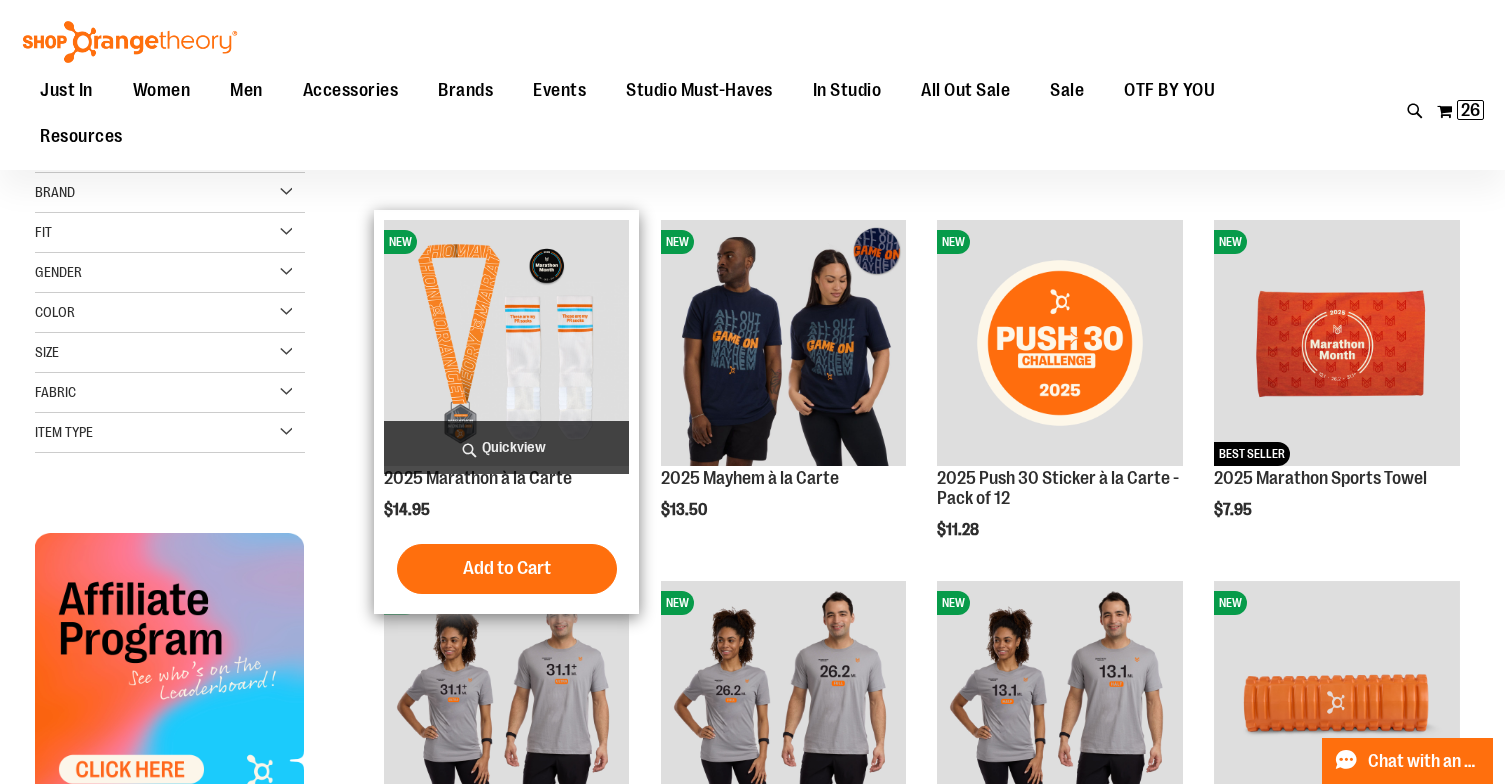 scroll, scrollTop: 206, scrollLeft: 0, axis: vertical 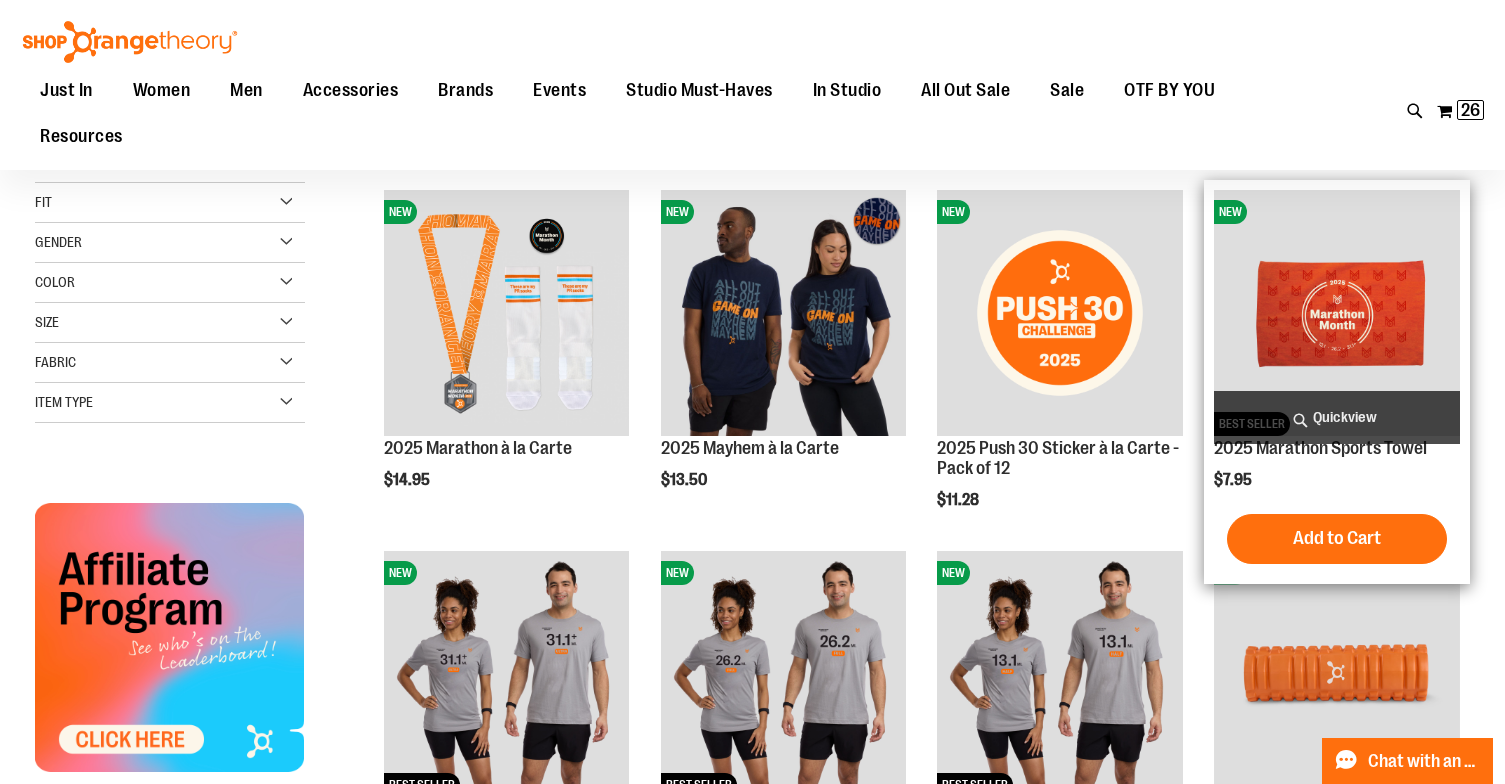 click on "Quickview" at bounding box center [1337, 417] 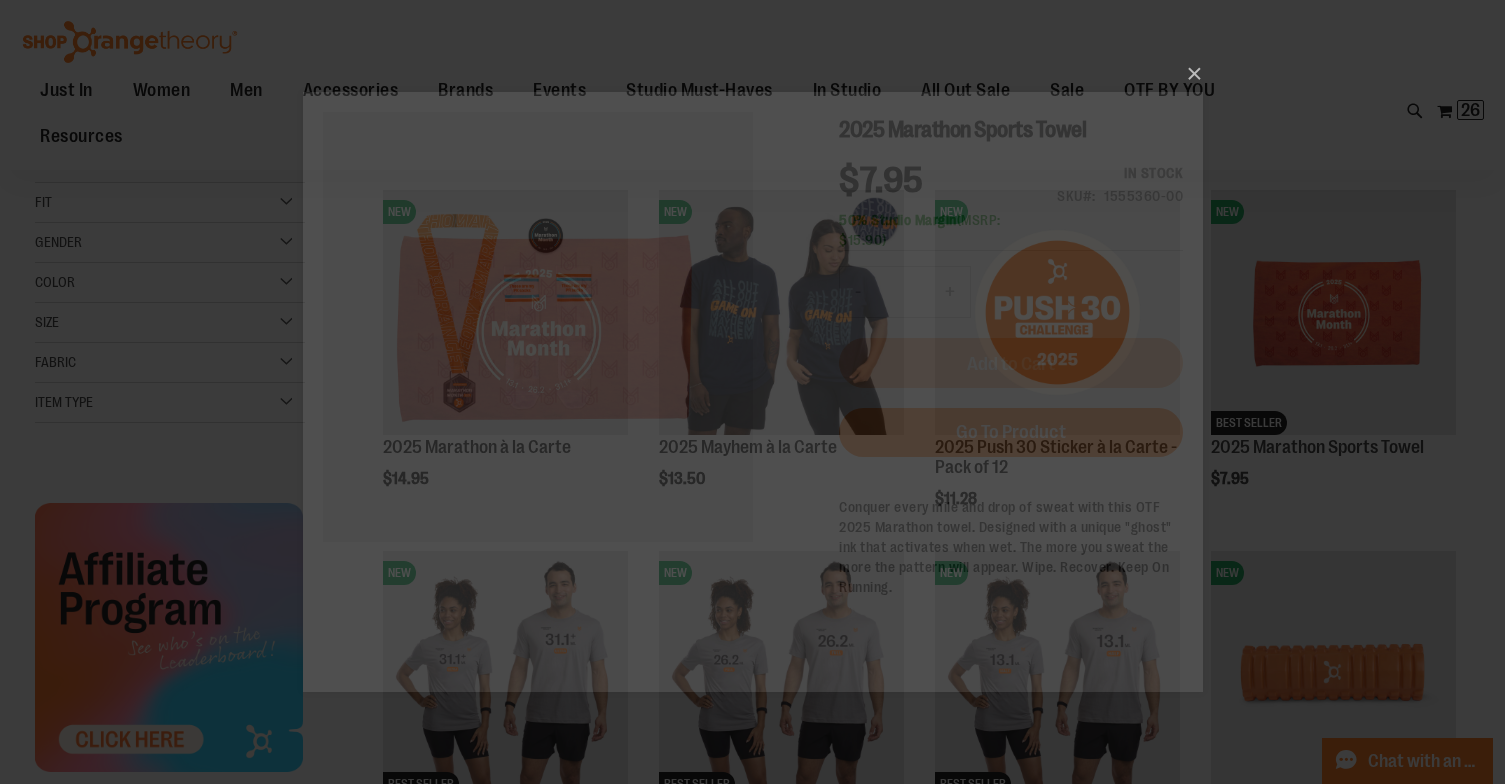 scroll, scrollTop: 0, scrollLeft: 0, axis: both 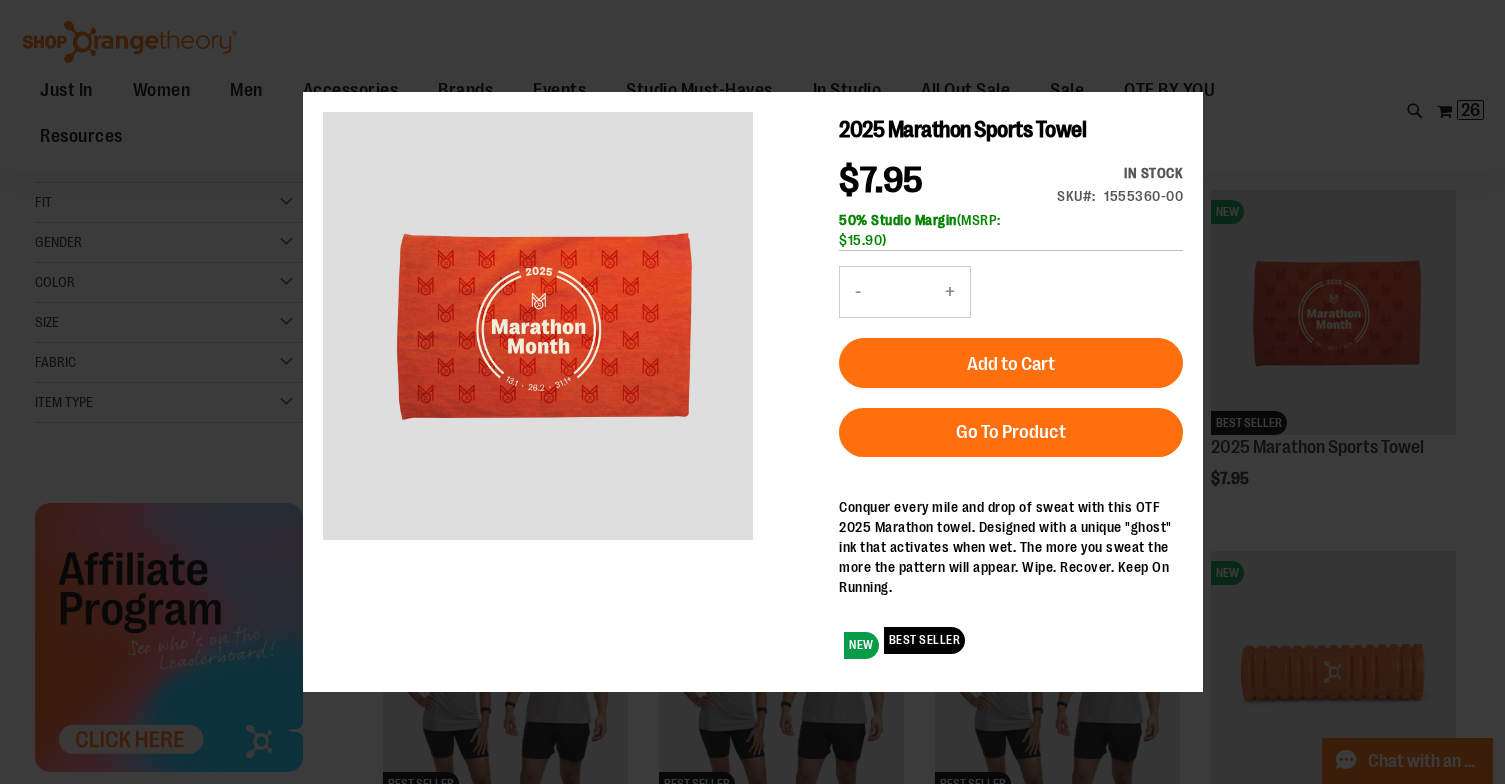 click on "+" at bounding box center [949, 291] 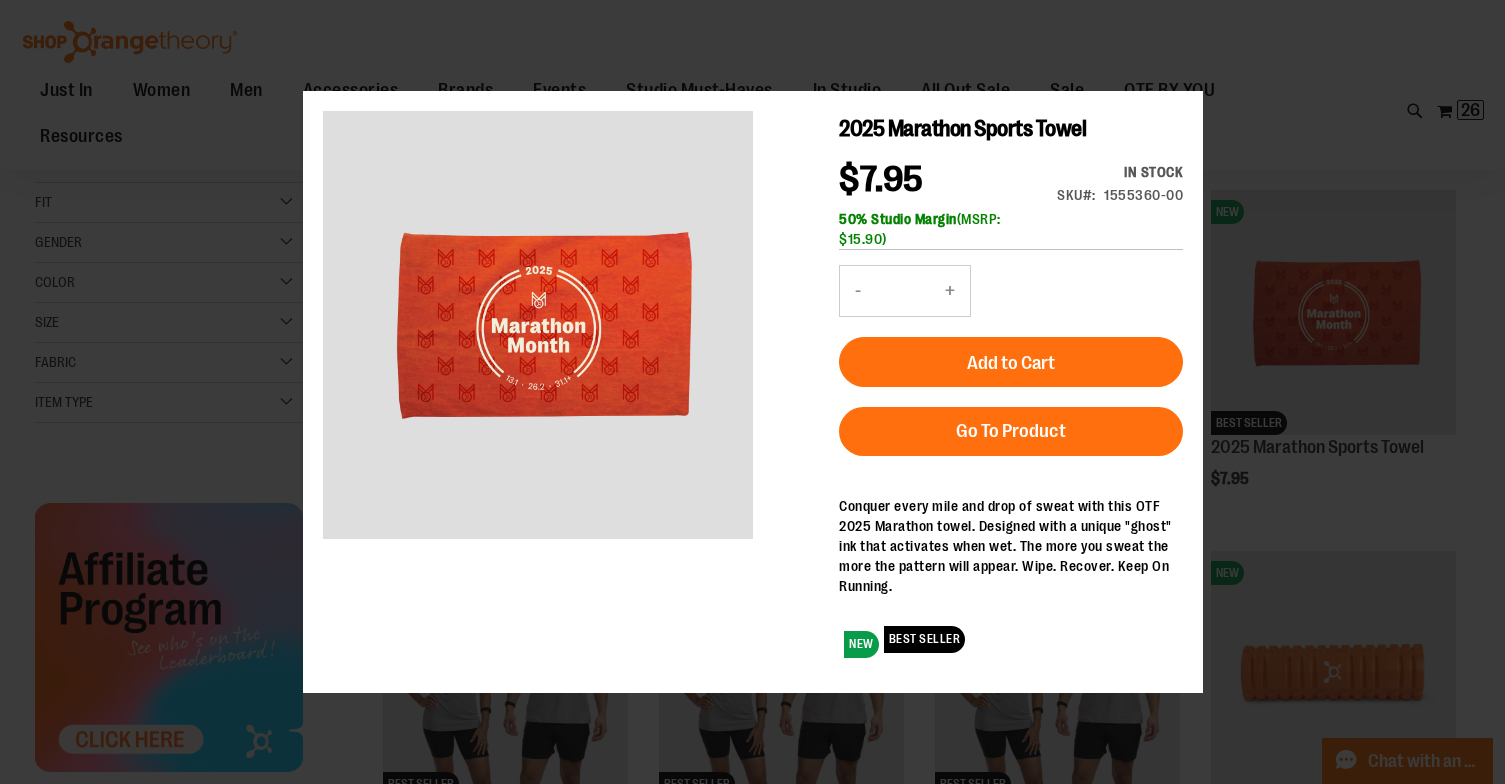 click on "+" at bounding box center [949, 290] 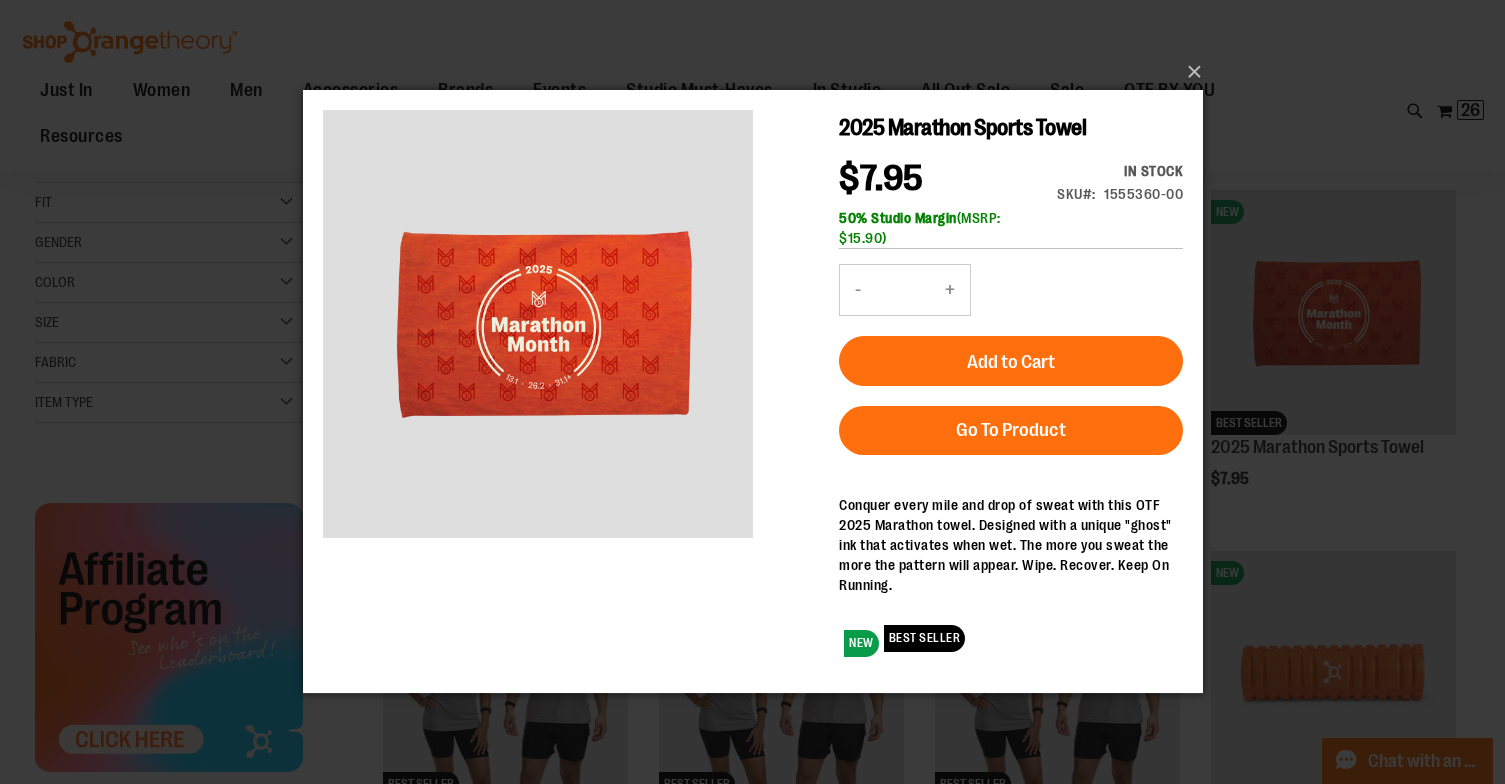 click on "+" at bounding box center (949, 290) 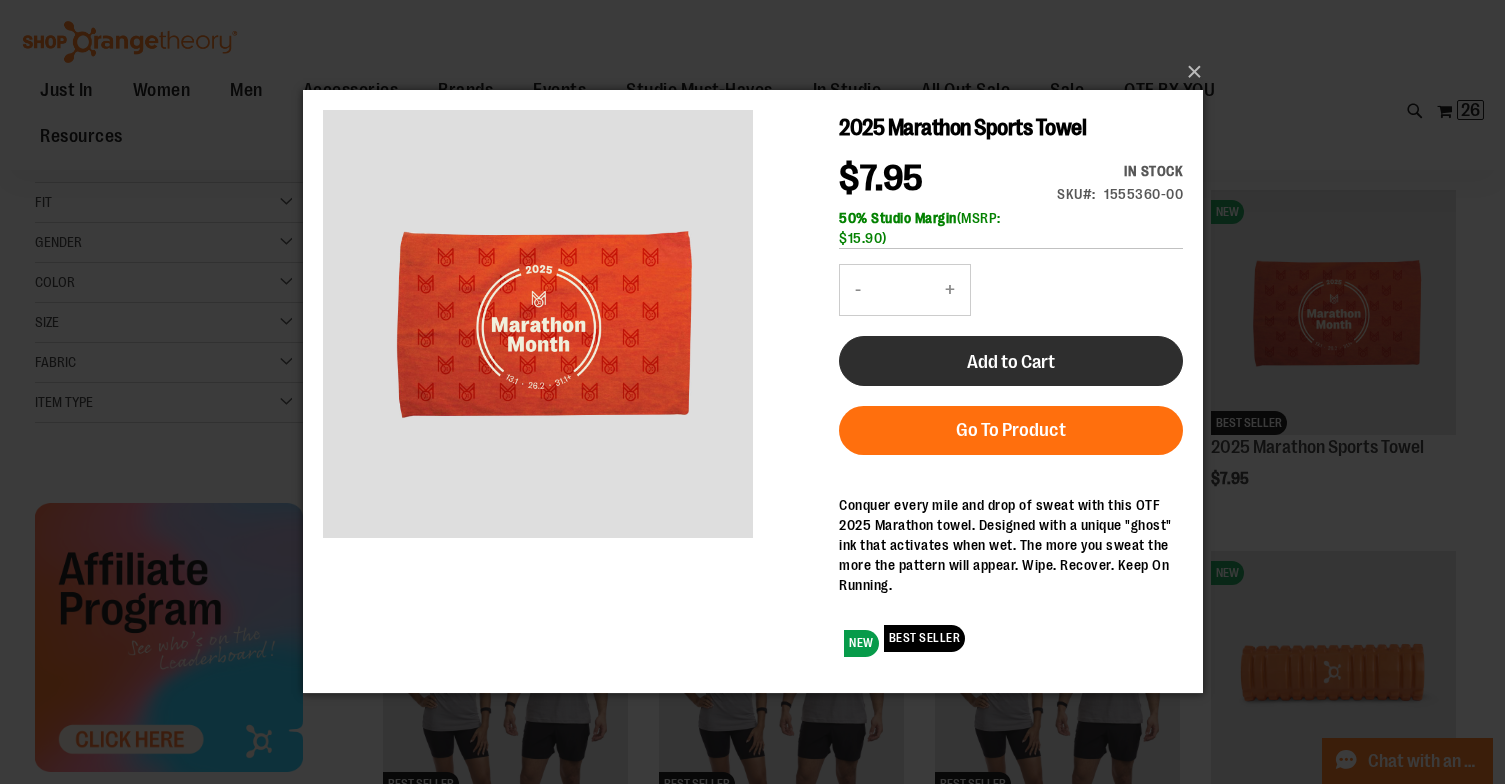 click on "Add to Cart" at bounding box center [1010, 361] 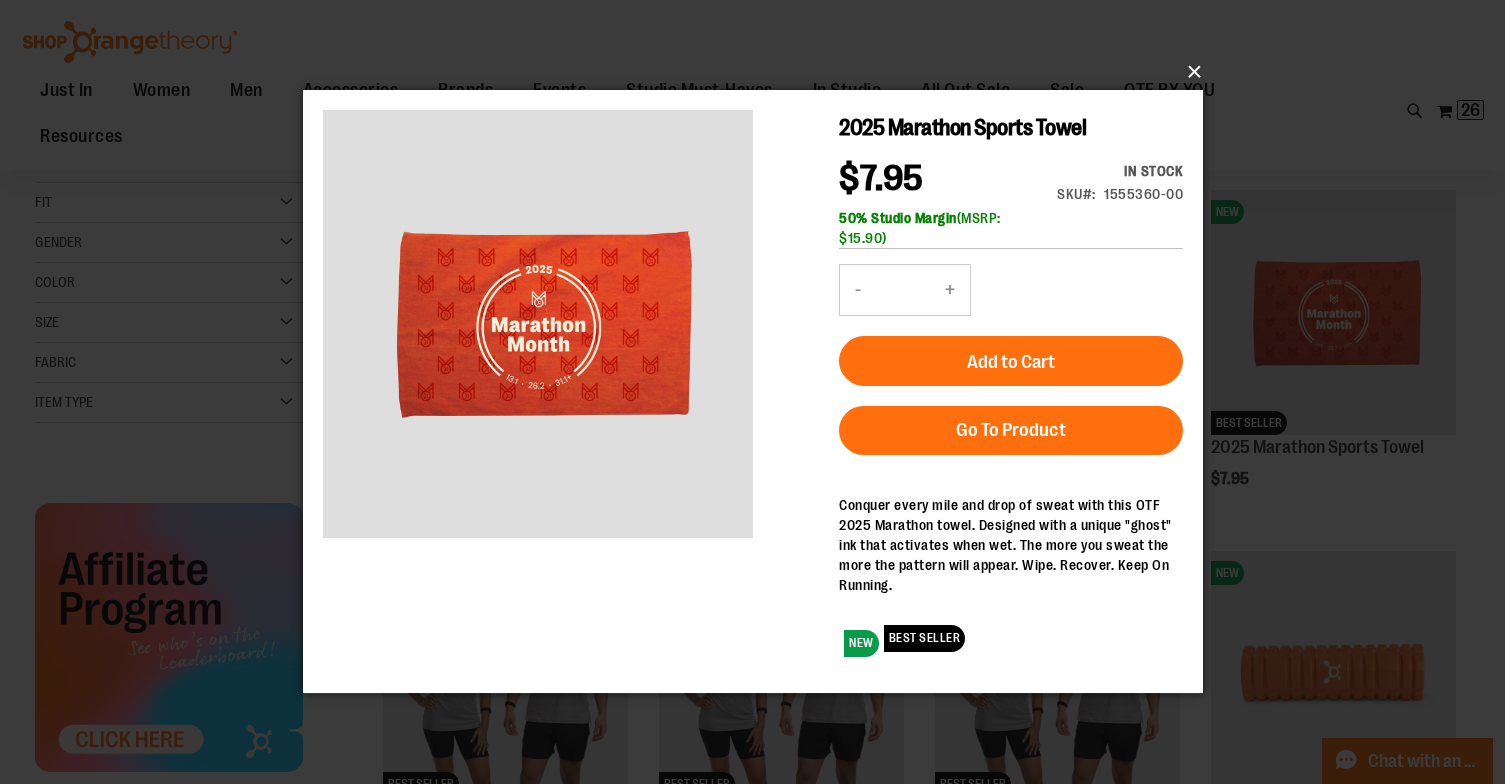 click on "×" at bounding box center (759, 72) 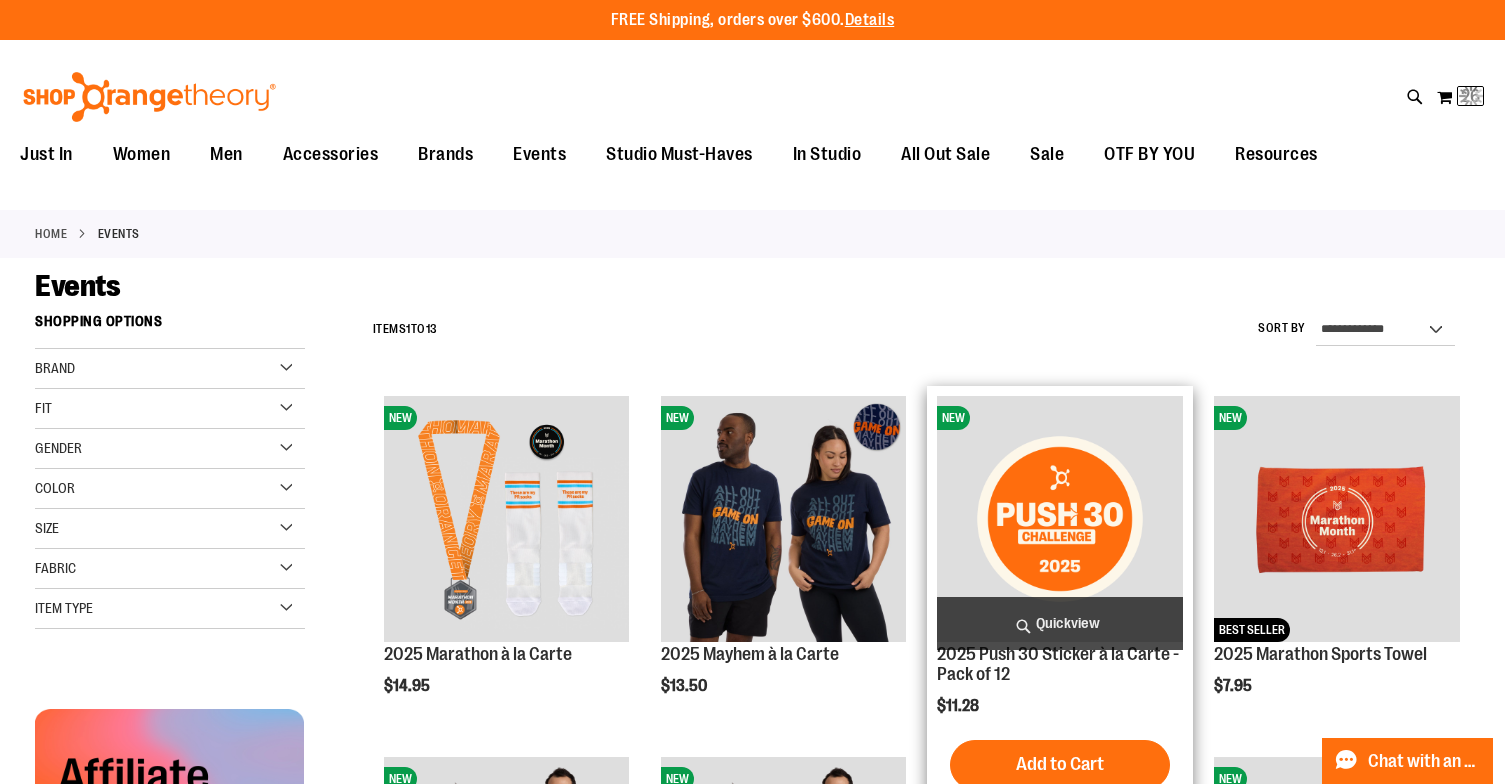 scroll, scrollTop: 0, scrollLeft: 0, axis: both 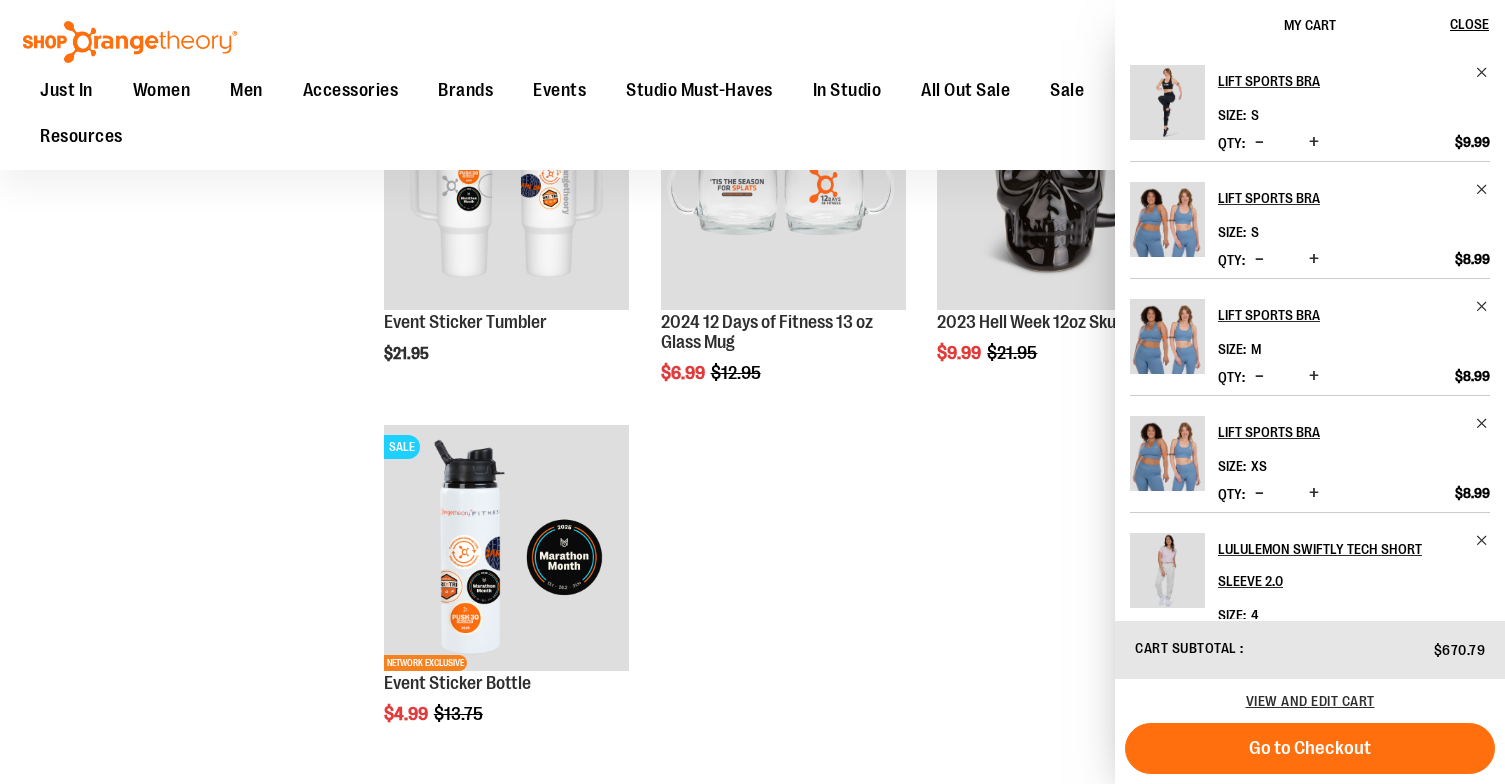 click on "**********" at bounding box center [752, 73] 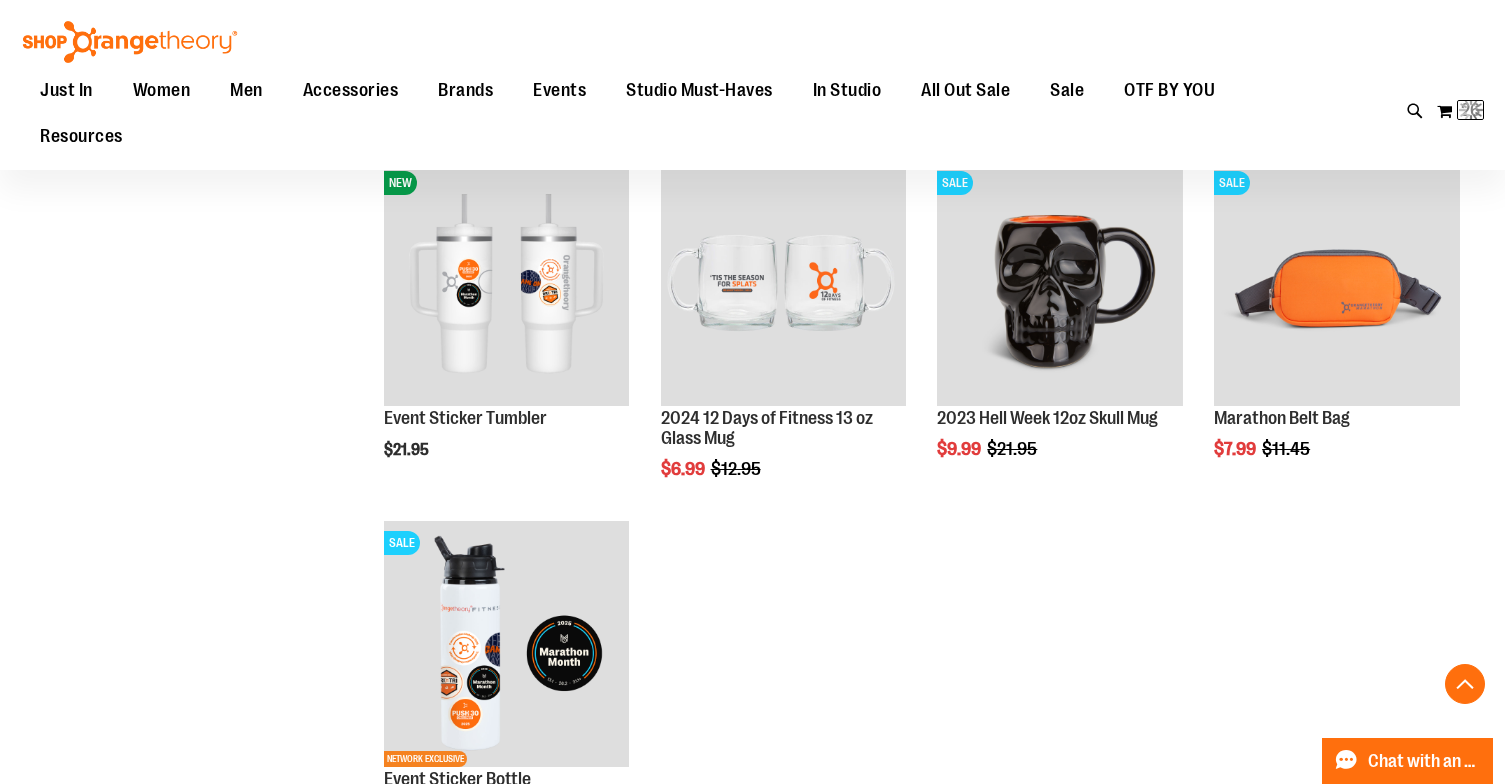 scroll, scrollTop: 940, scrollLeft: 0, axis: vertical 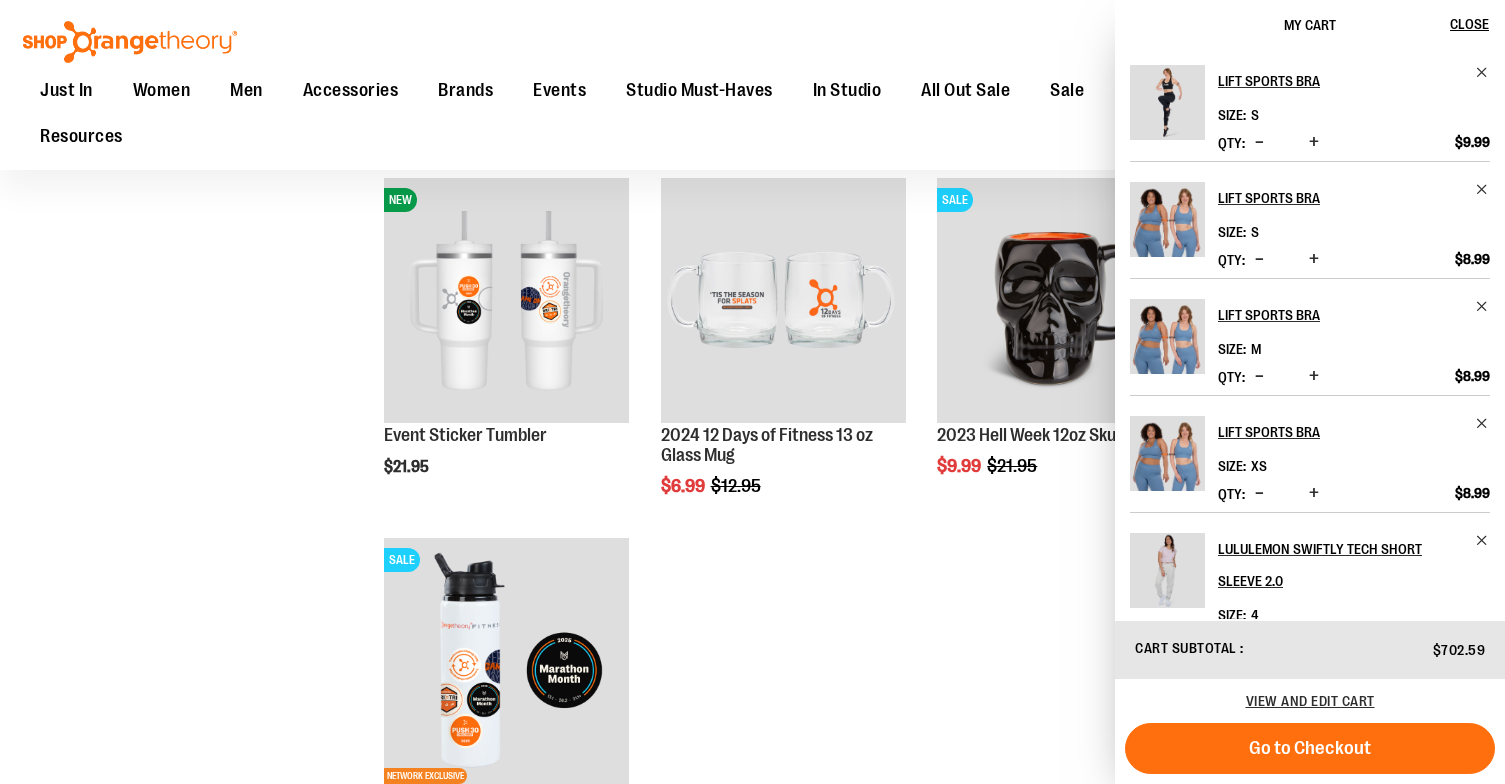 click on "**********" at bounding box center [752, 186] 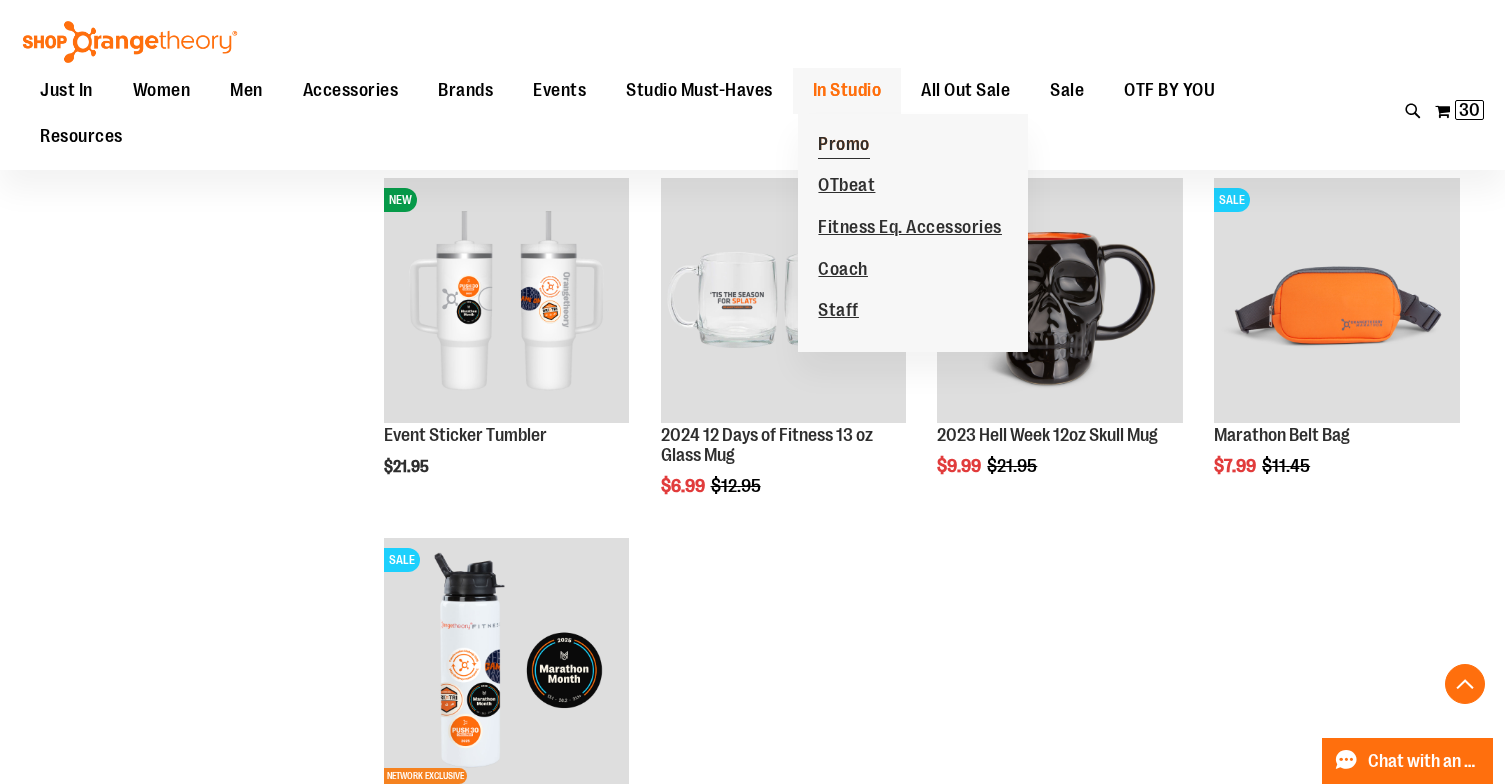 click on "Promo" at bounding box center [844, 146] 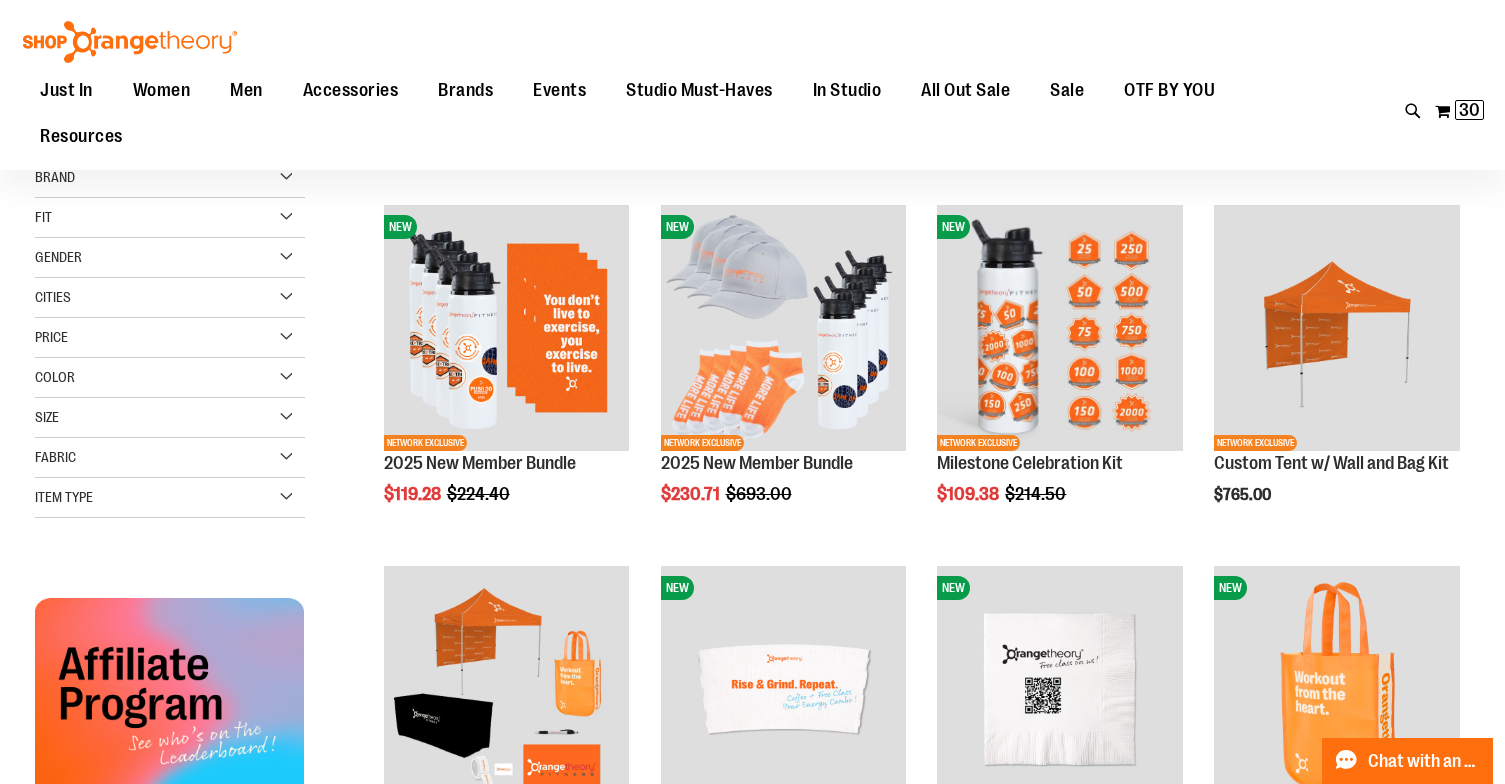 scroll, scrollTop: 193, scrollLeft: 0, axis: vertical 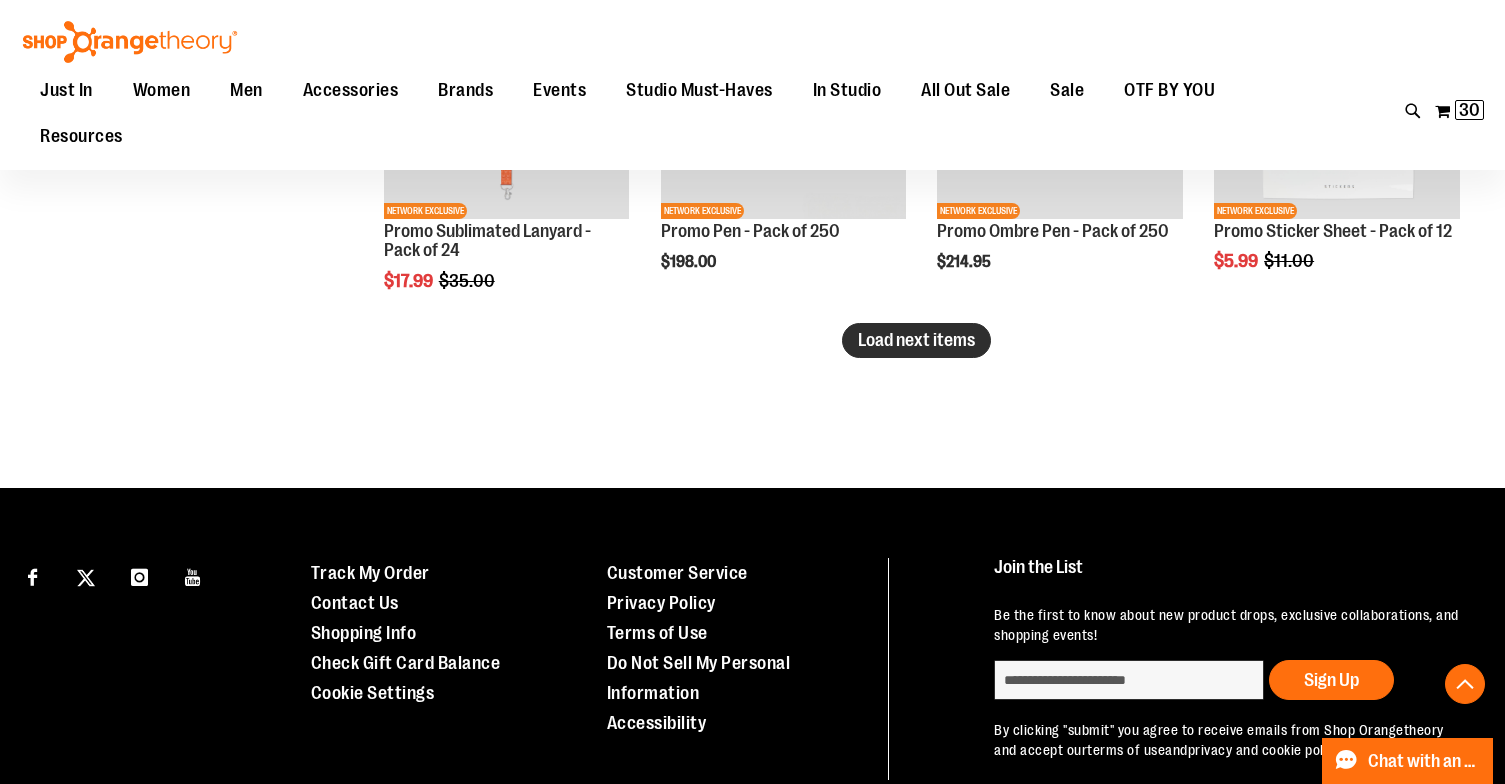 click on "Load next items" at bounding box center [916, 340] 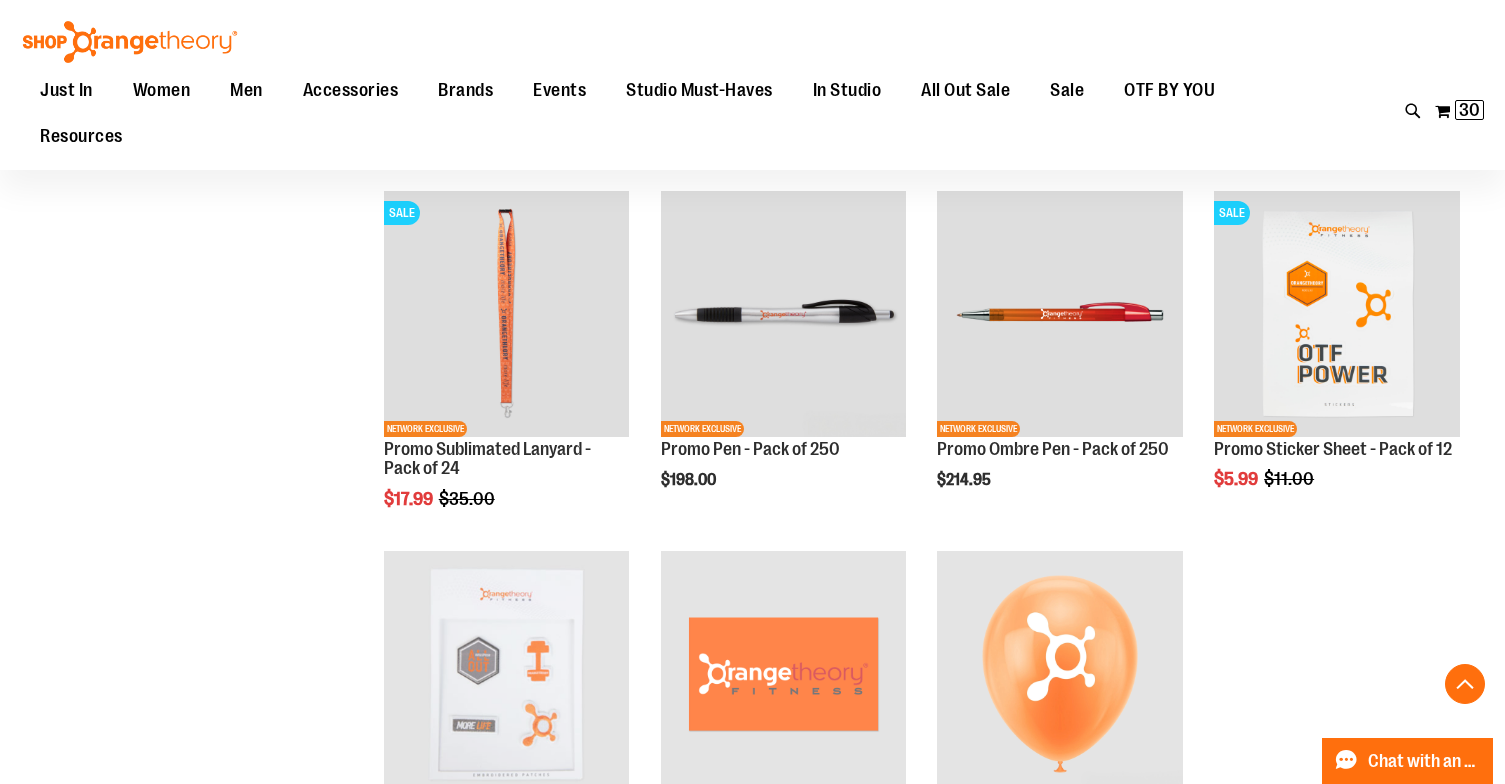 scroll, scrollTop: 3131, scrollLeft: 0, axis: vertical 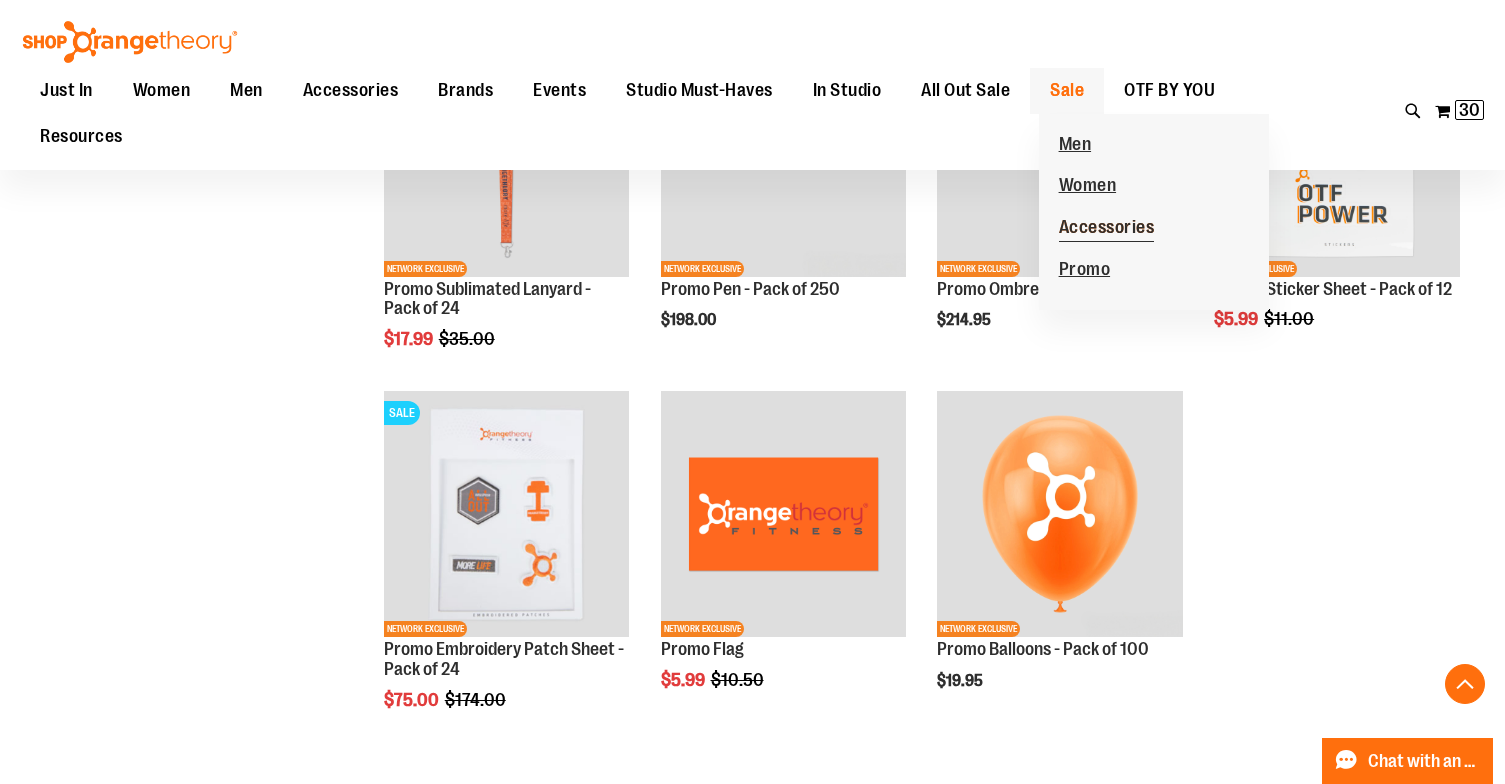 click on "Accessories" at bounding box center (1107, 229) 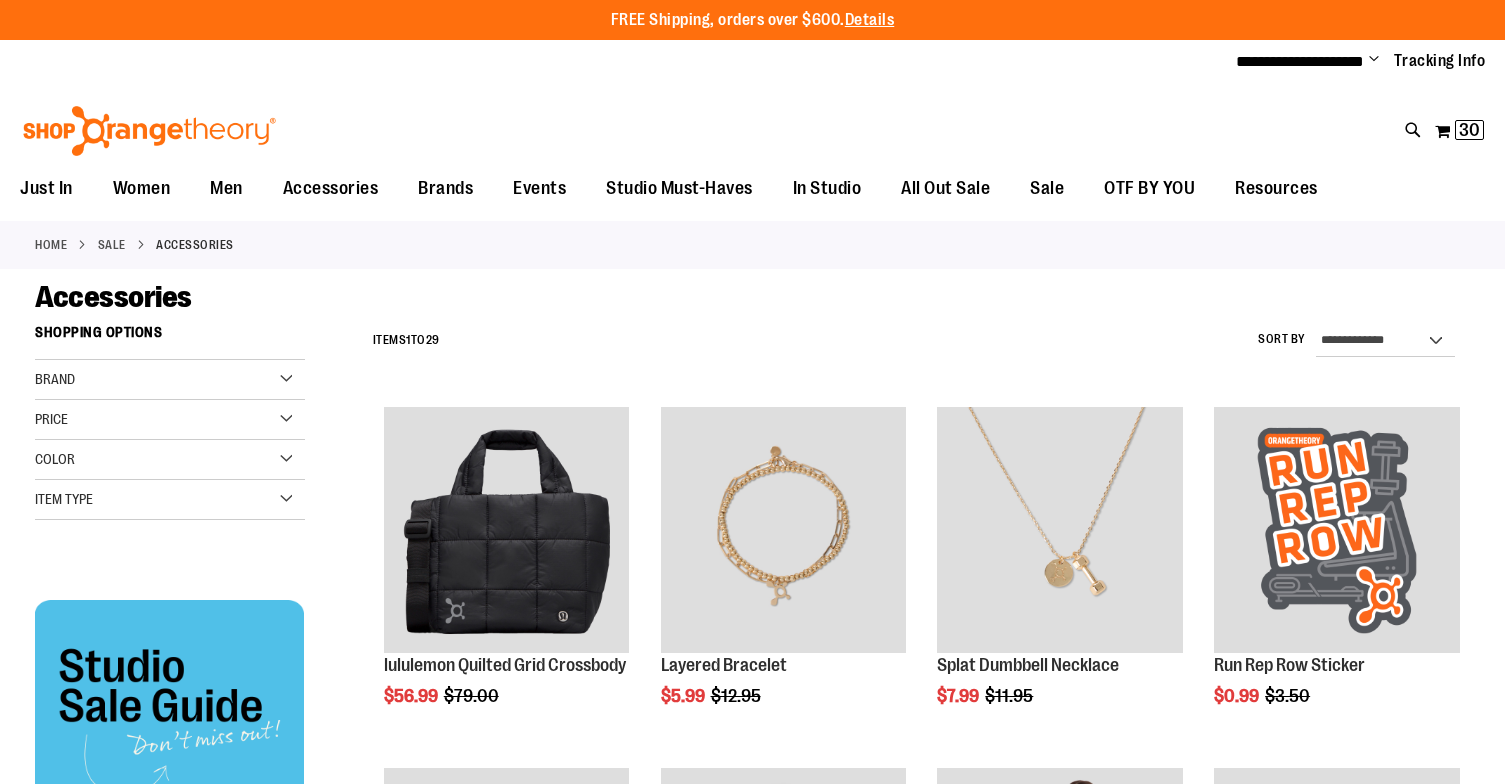 scroll, scrollTop: 0, scrollLeft: 0, axis: both 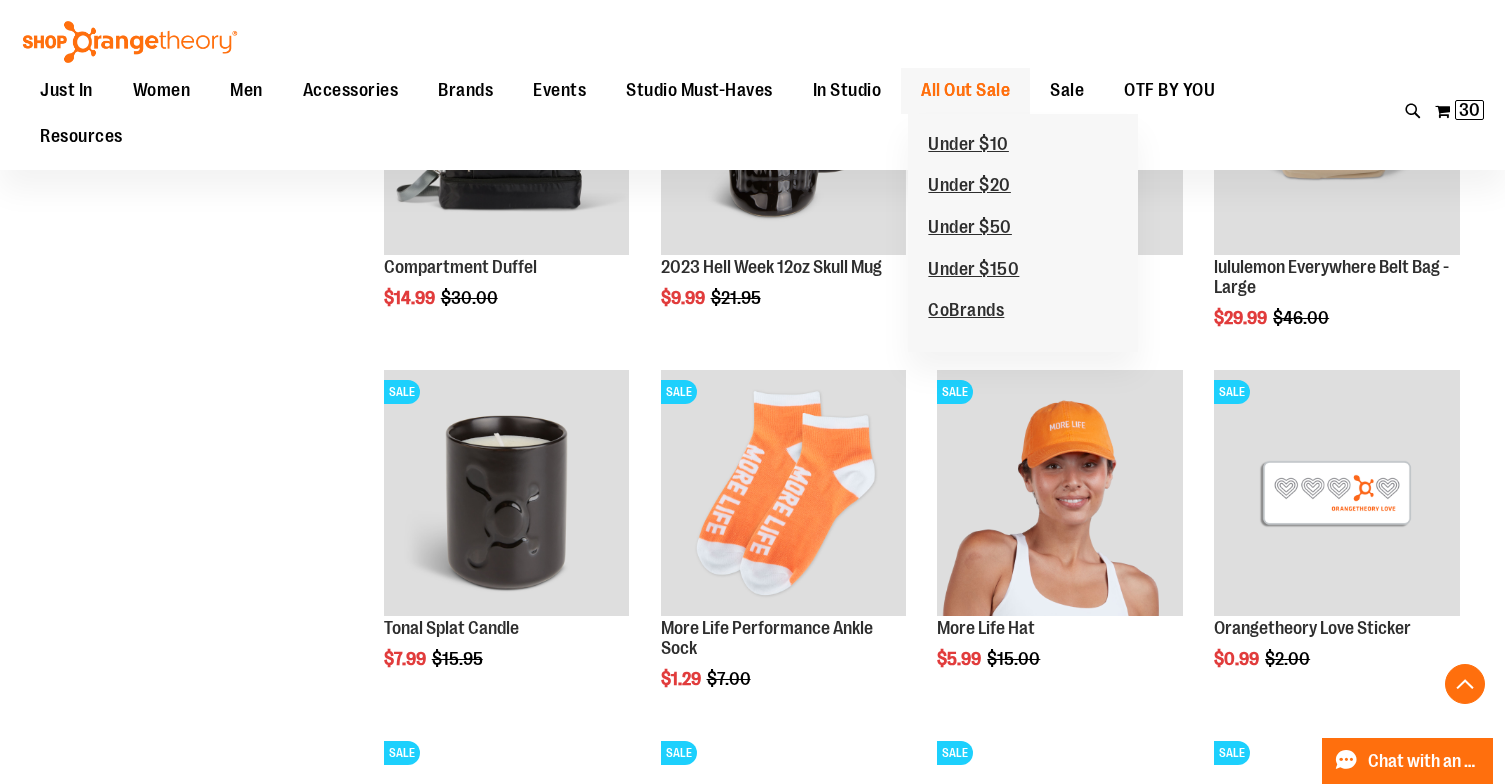 click on "All Out Sale" at bounding box center (965, 90) 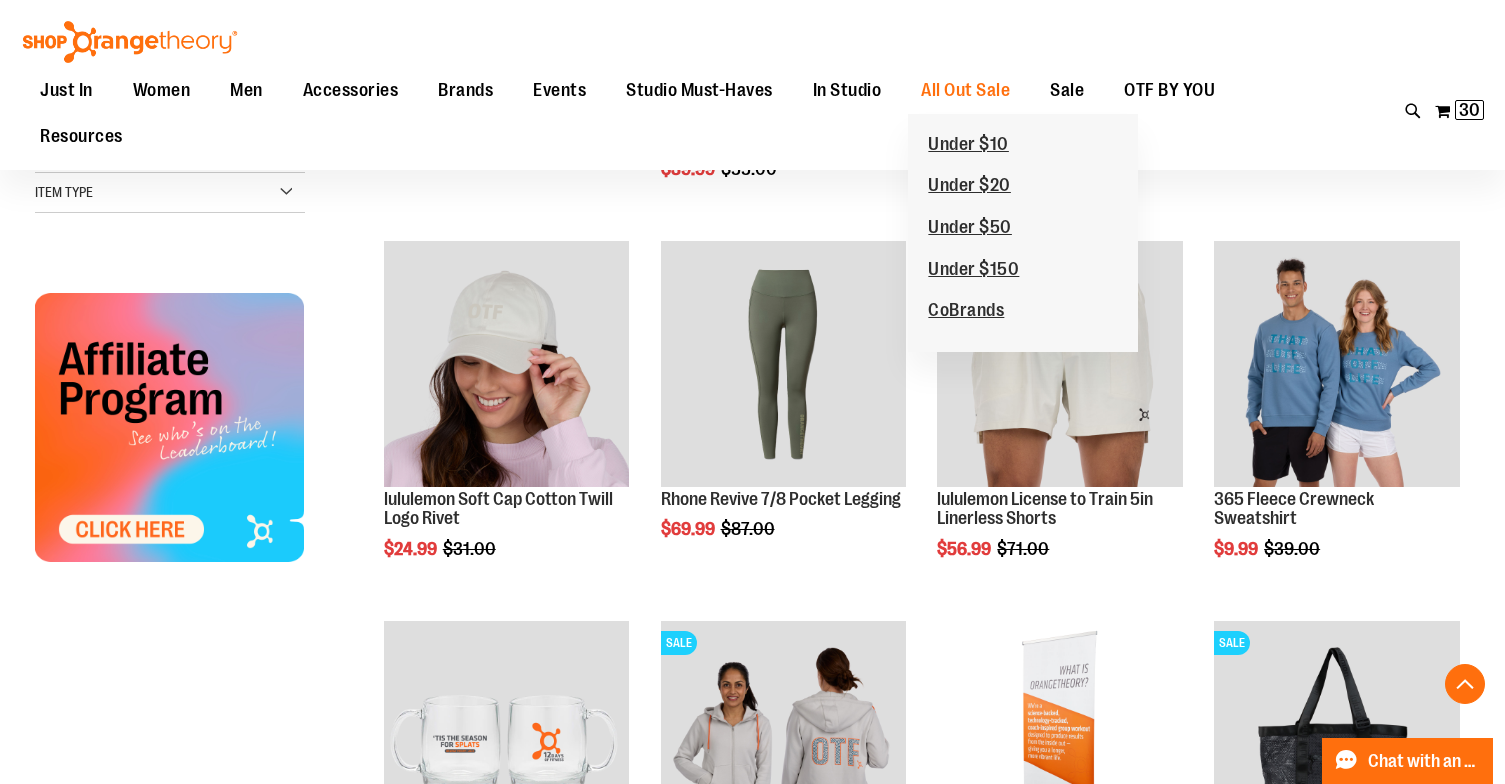 scroll, scrollTop: 537, scrollLeft: 0, axis: vertical 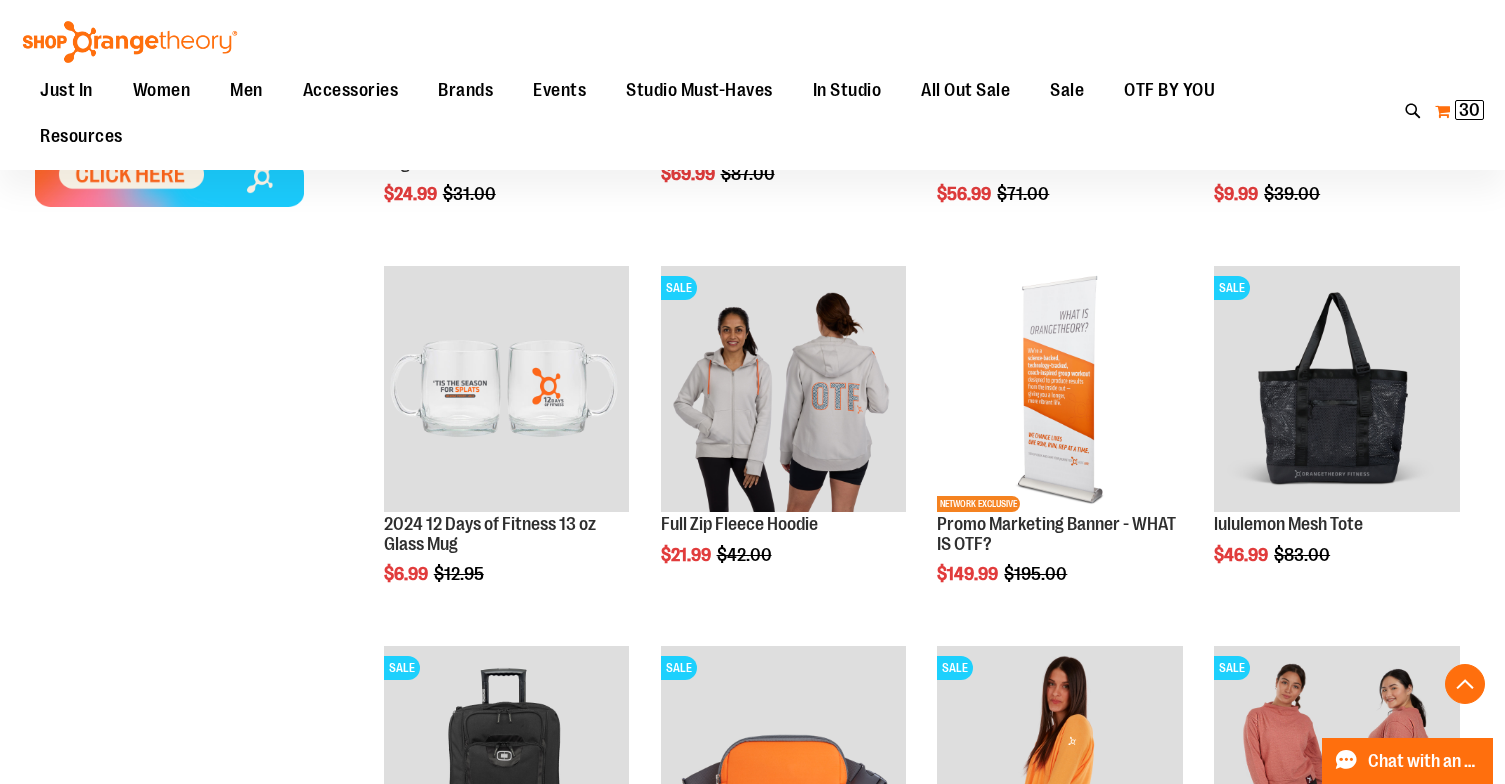 click on "My Cart
30
30
items" at bounding box center [1459, 111] 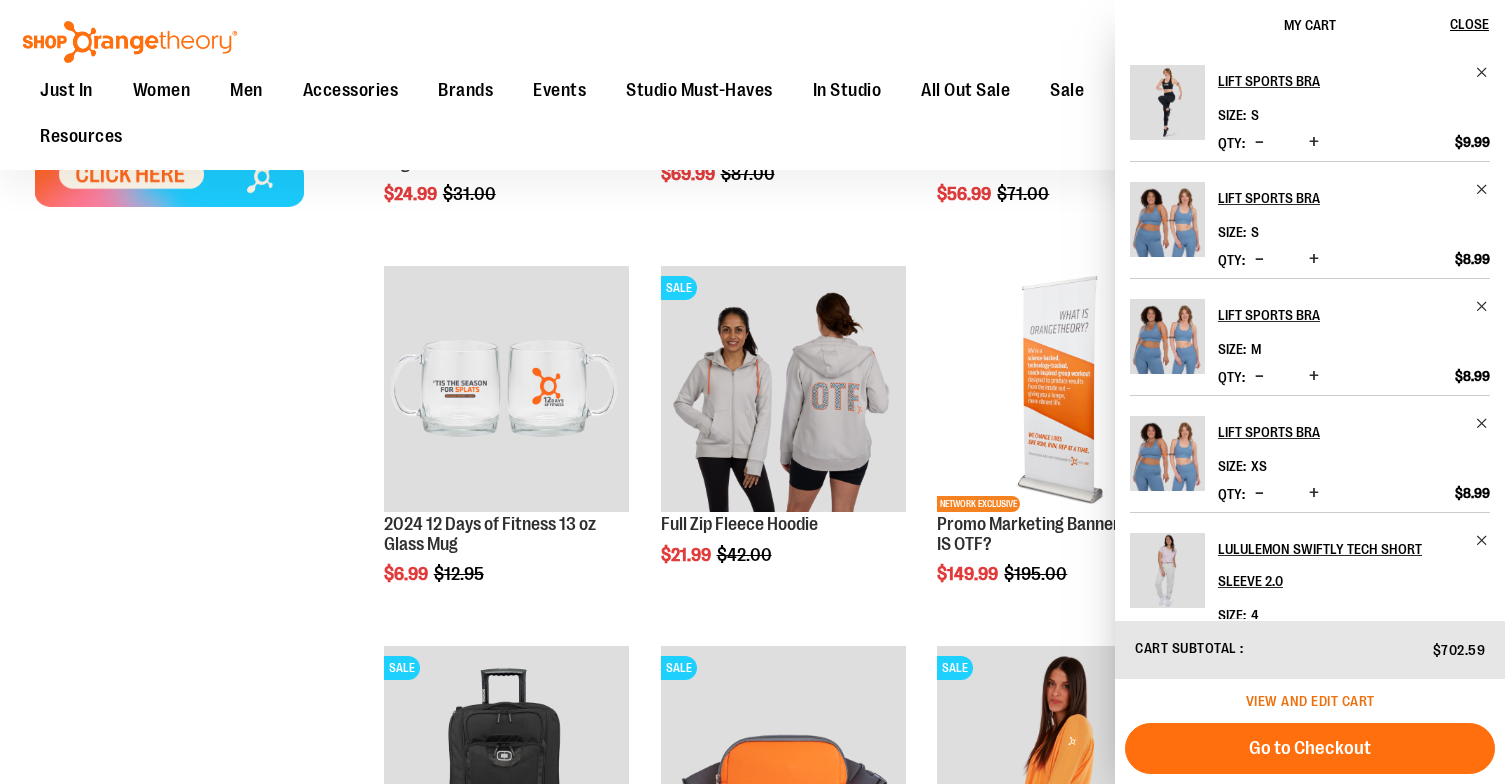 click on "View and edit cart" at bounding box center [1310, 701] 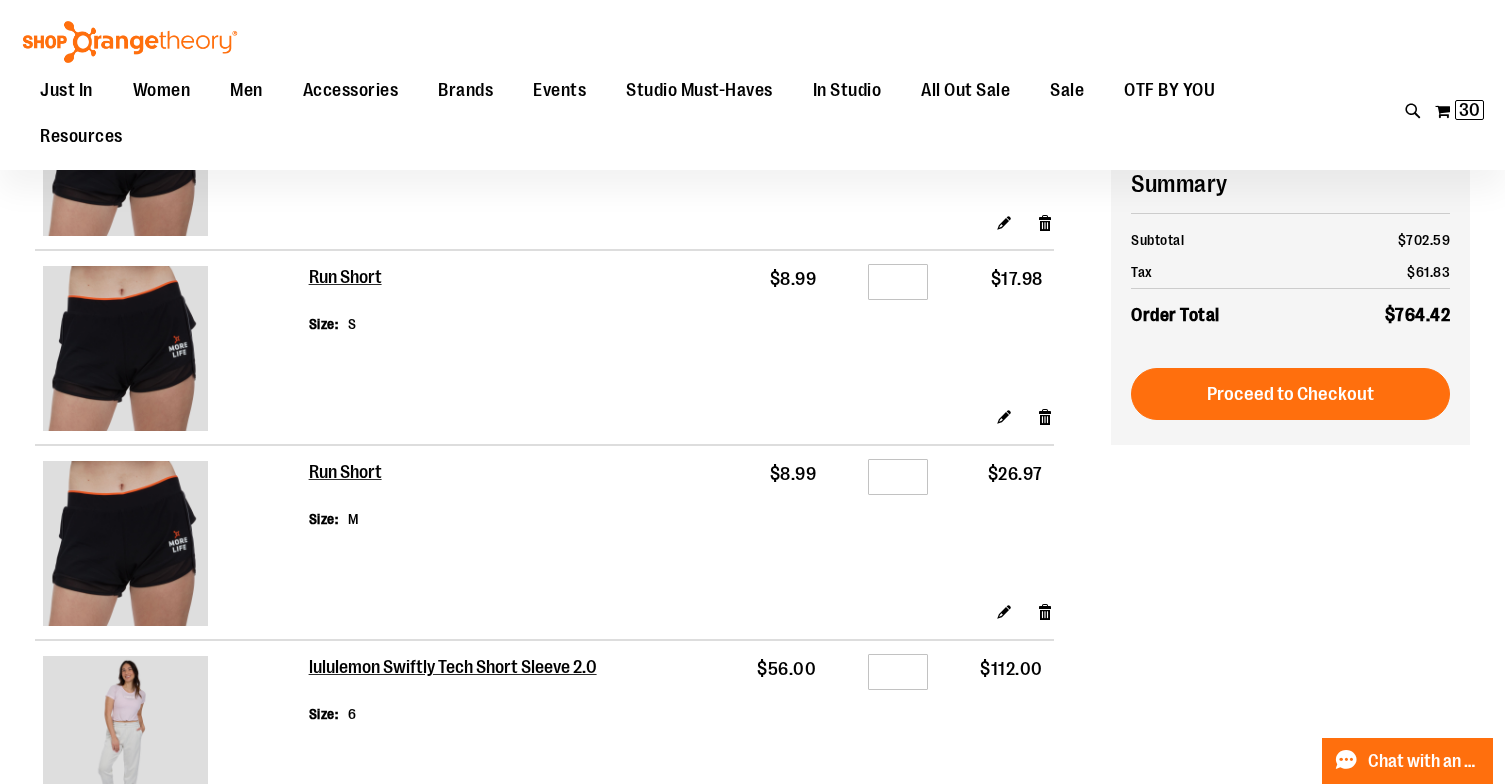 scroll, scrollTop: 273, scrollLeft: 0, axis: vertical 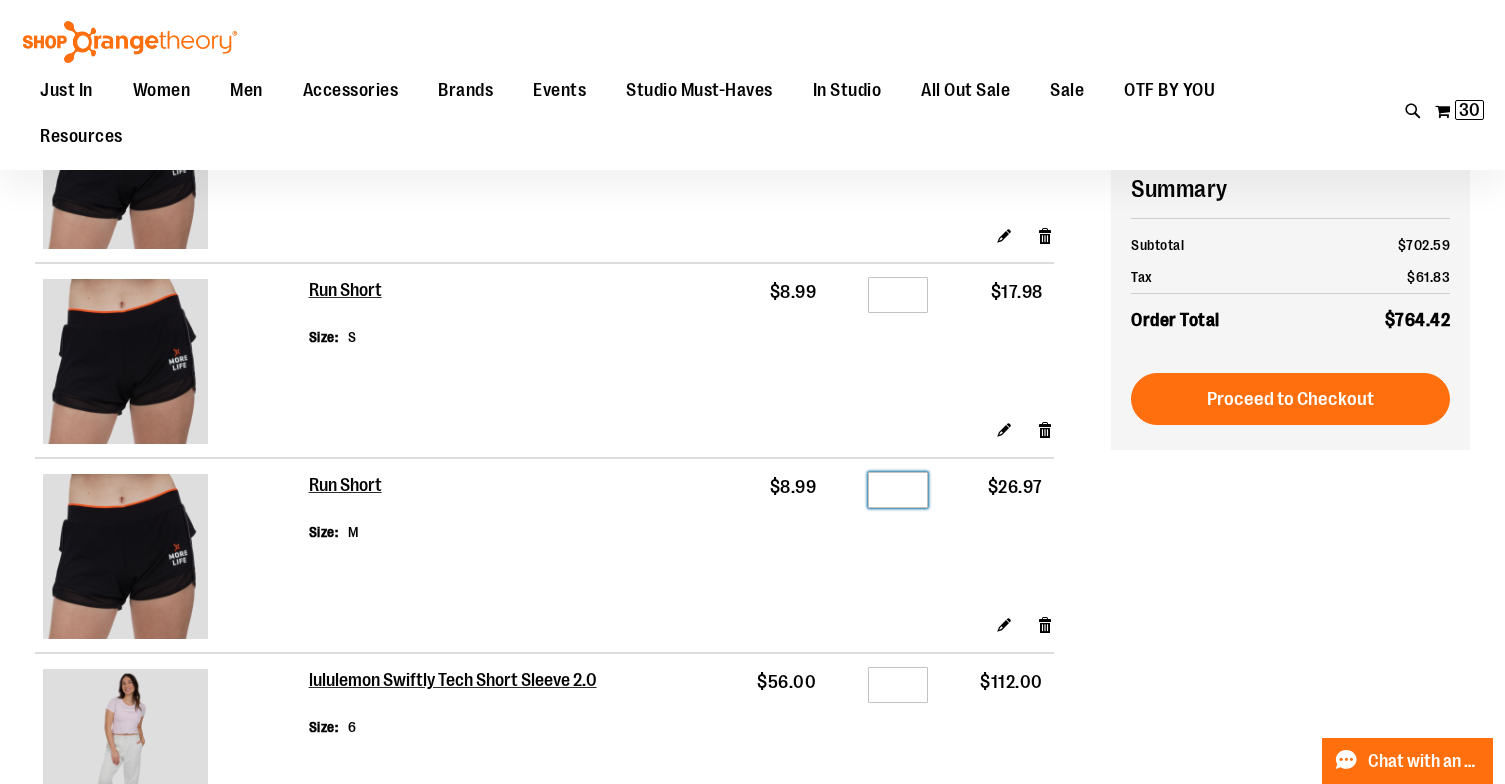 click on "*" at bounding box center [898, 490] 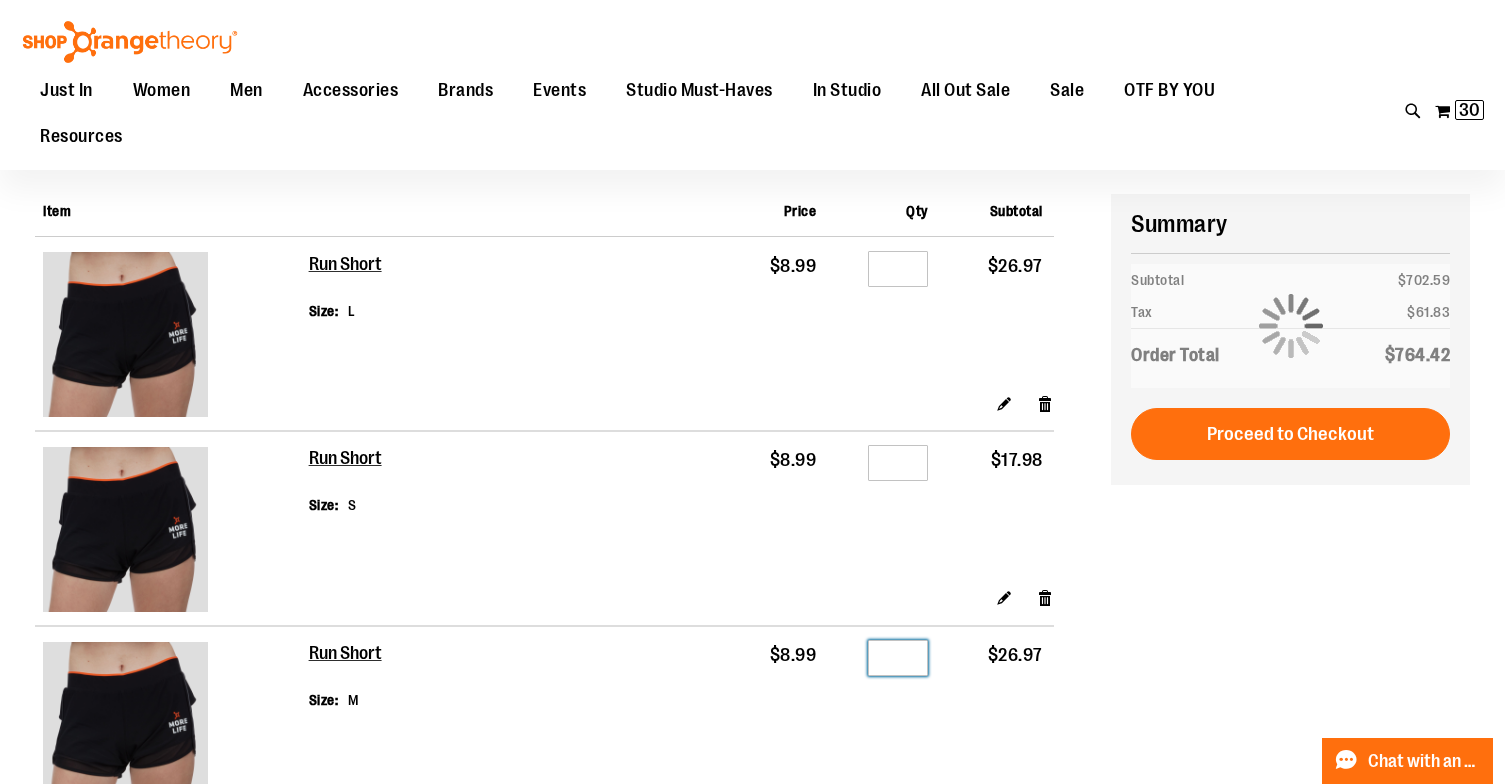 scroll, scrollTop: 98, scrollLeft: 0, axis: vertical 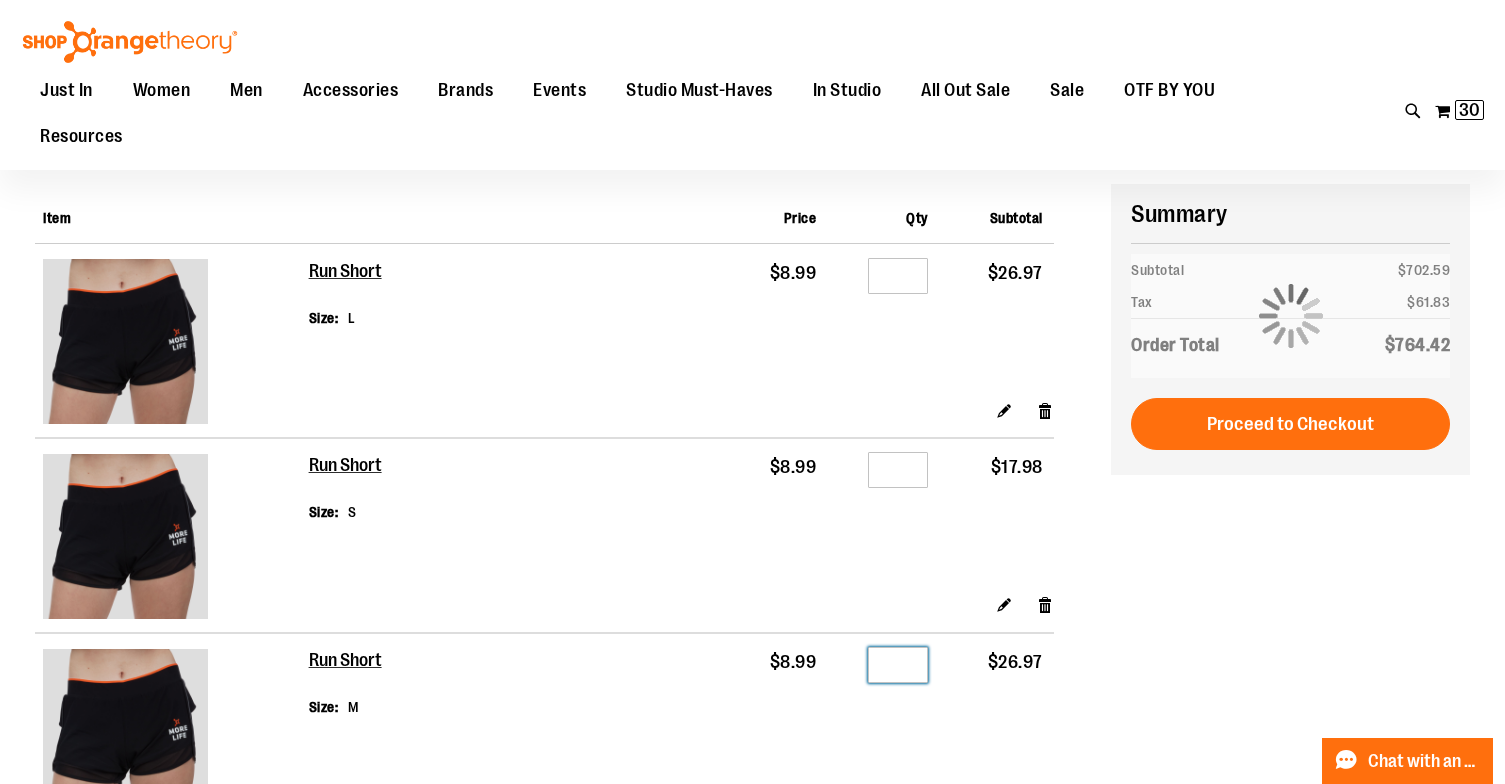 type on "*" 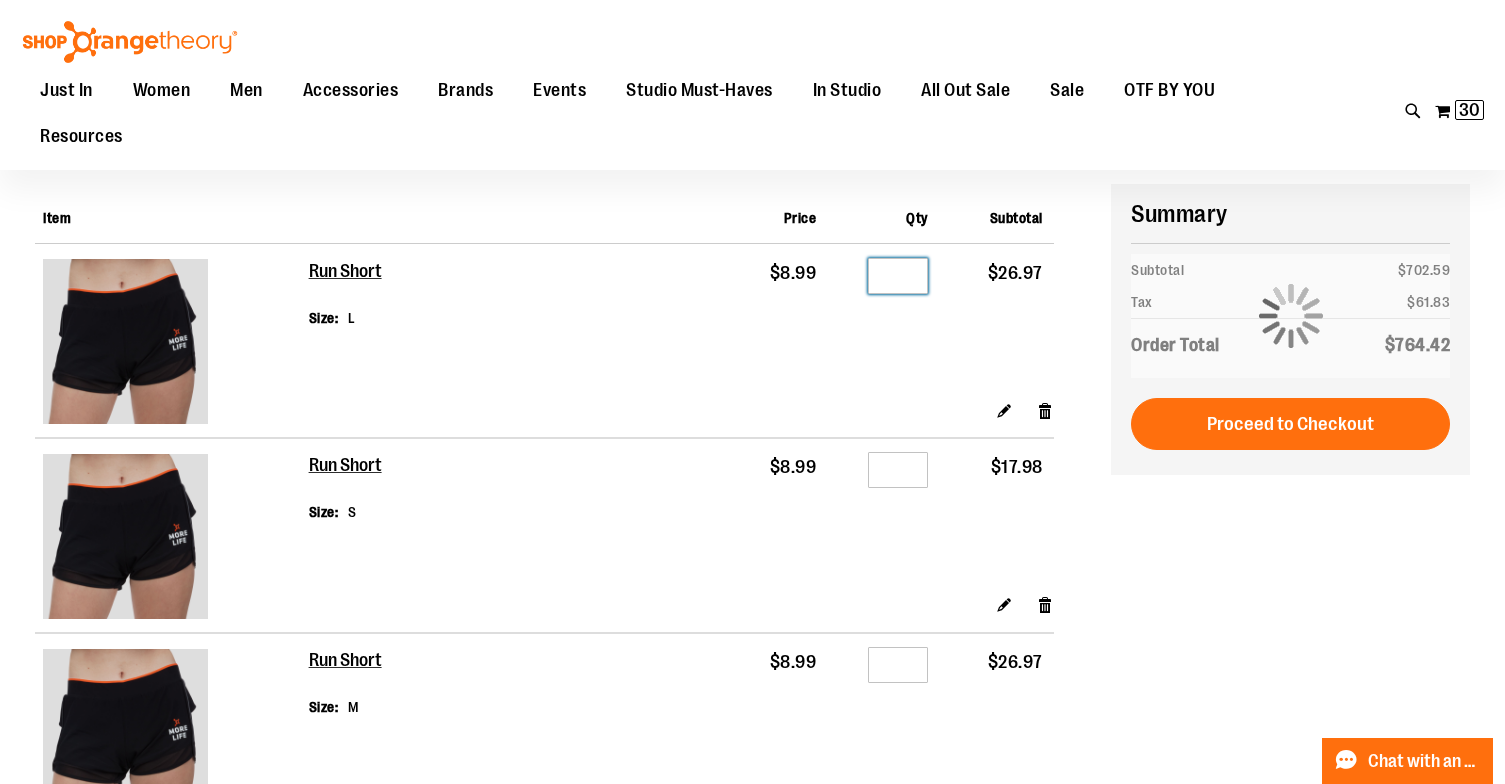 click on "*" at bounding box center (898, 276) 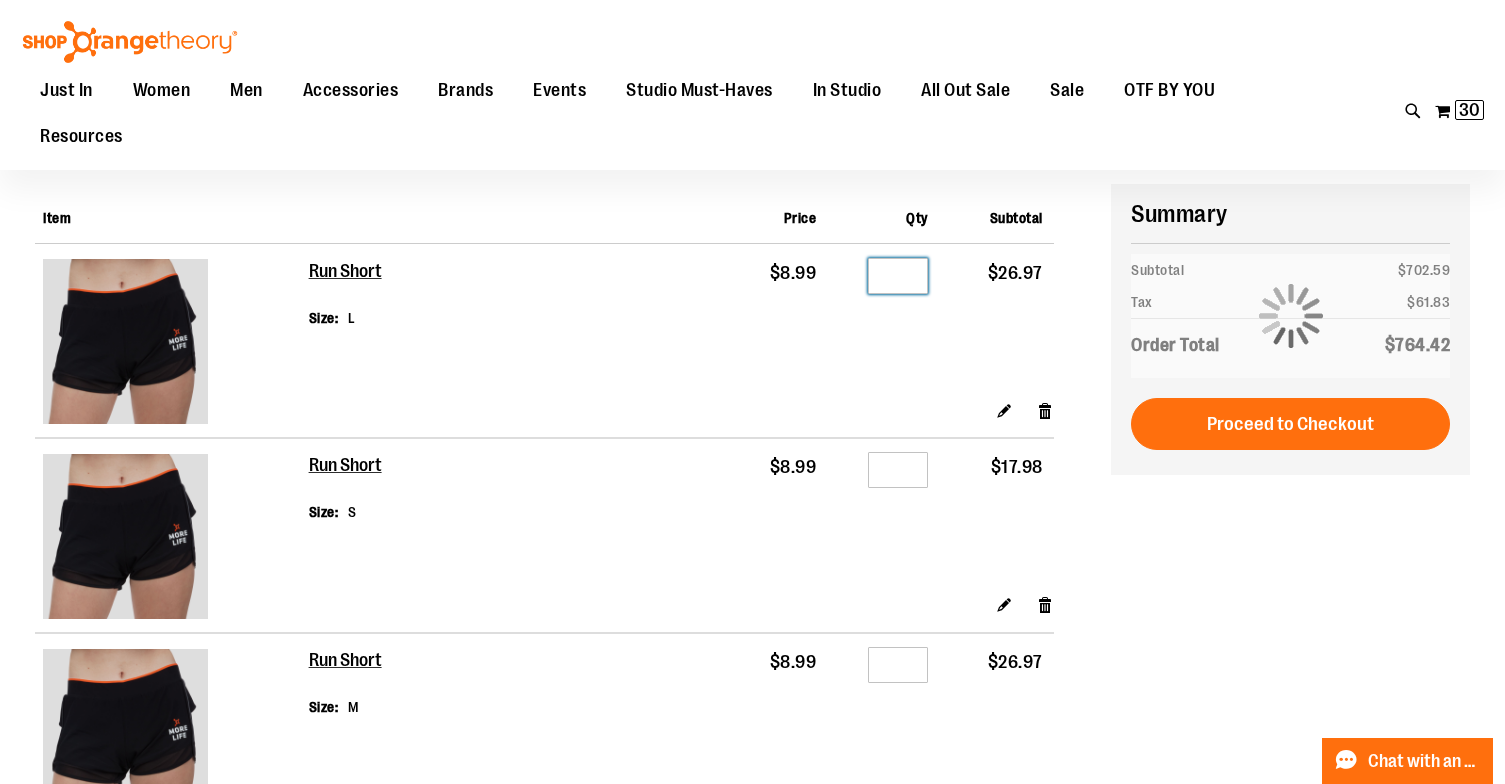 type on "*" 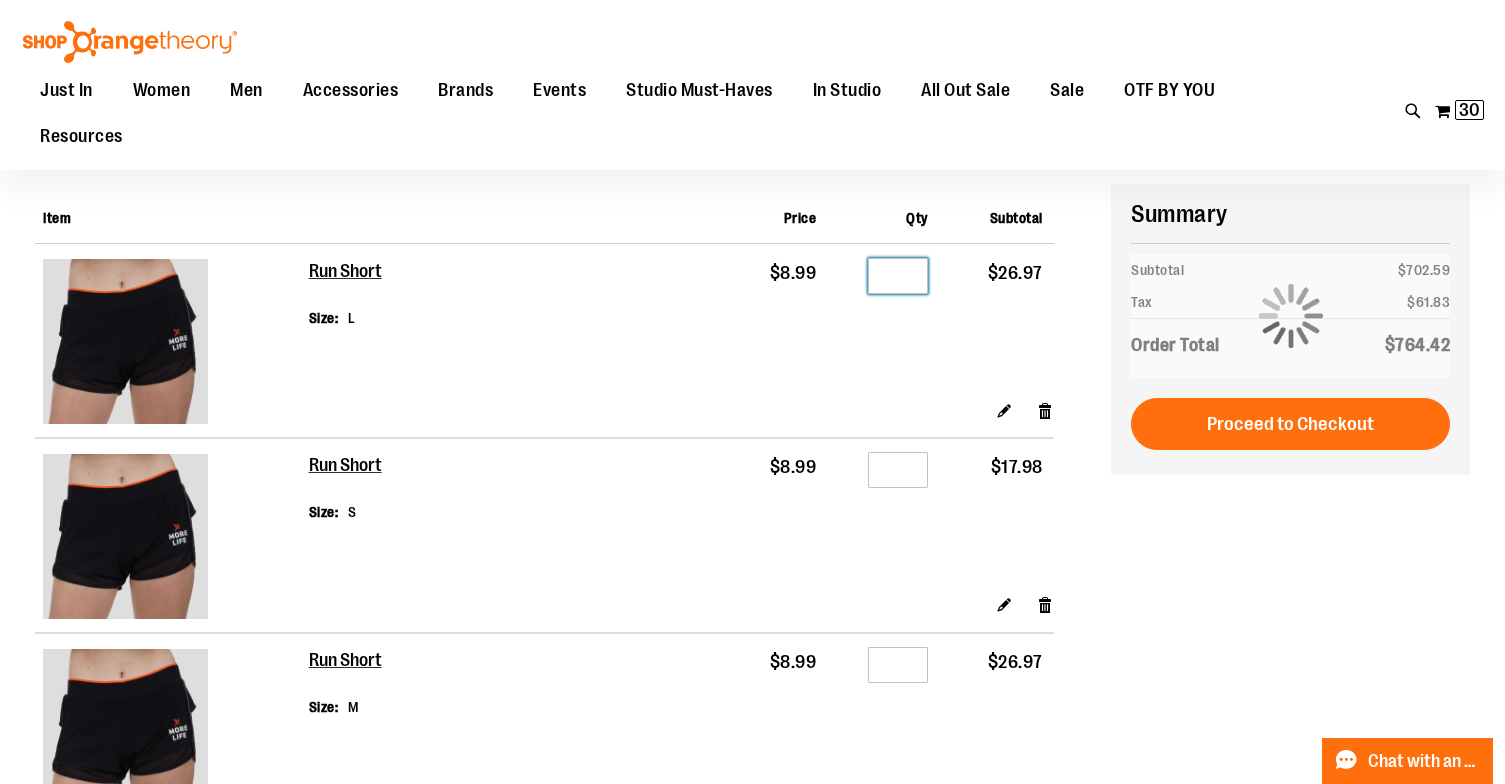 click on "*" at bounding box center [898, 276] 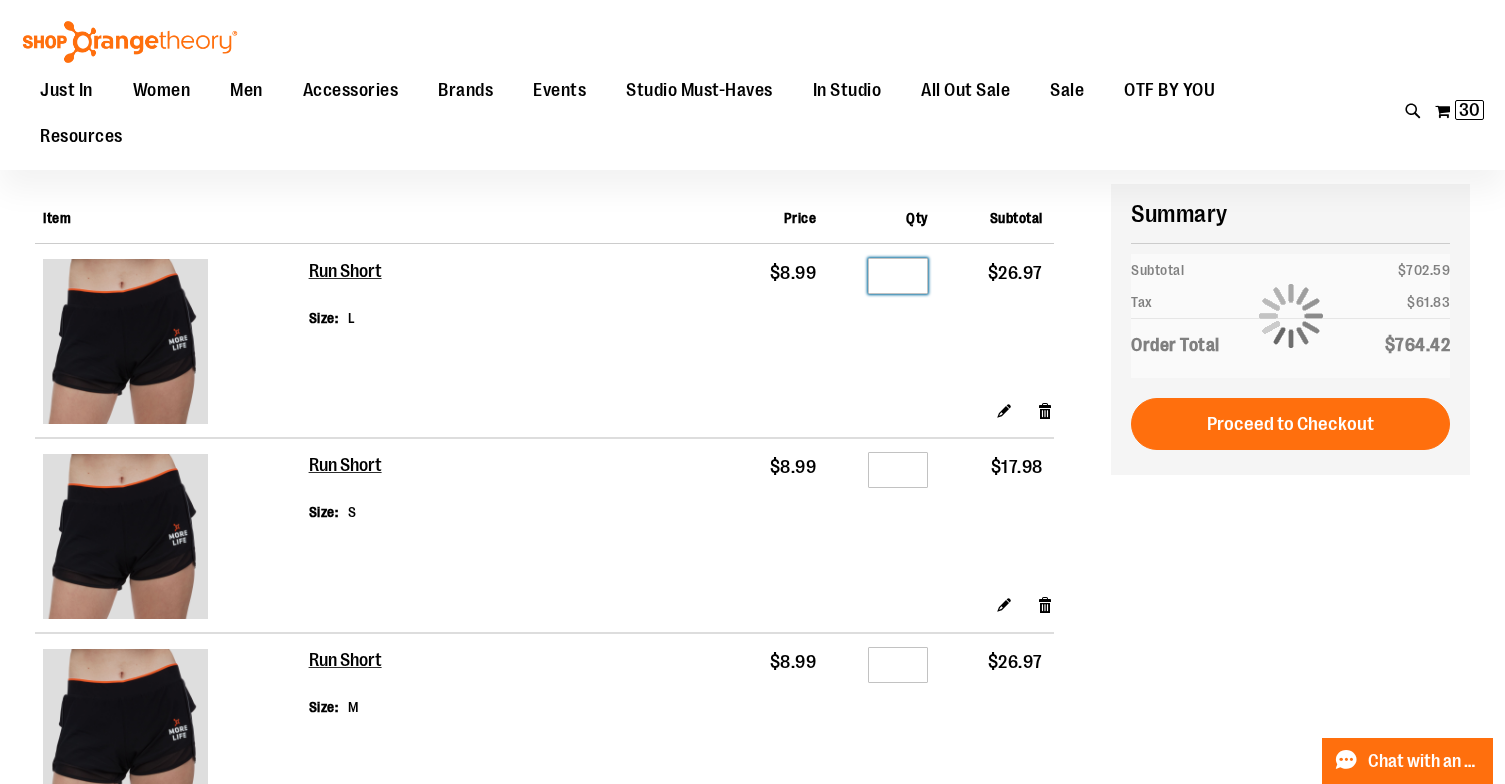 type on "*" 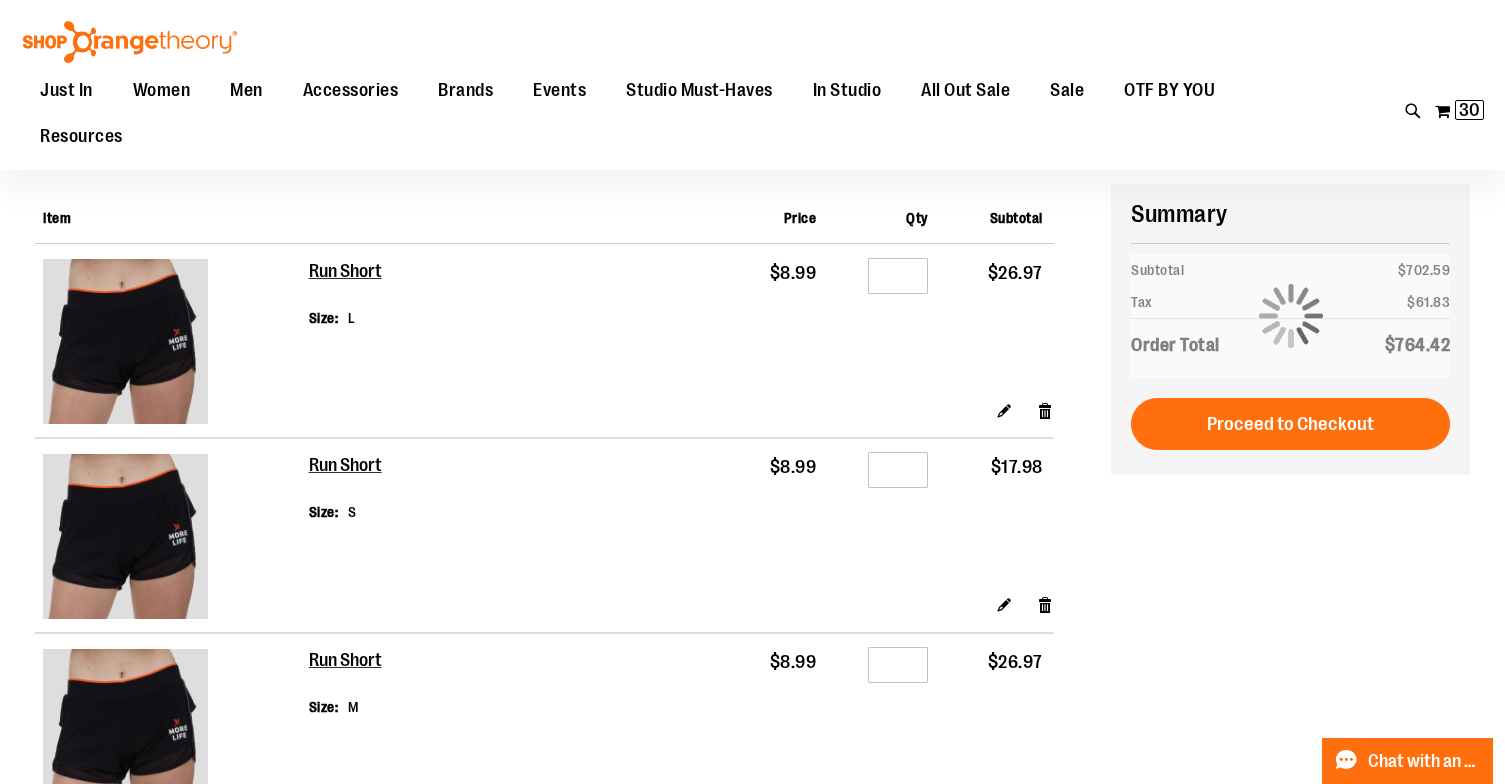 click on "$8.99" at bounding box center (772, 321) 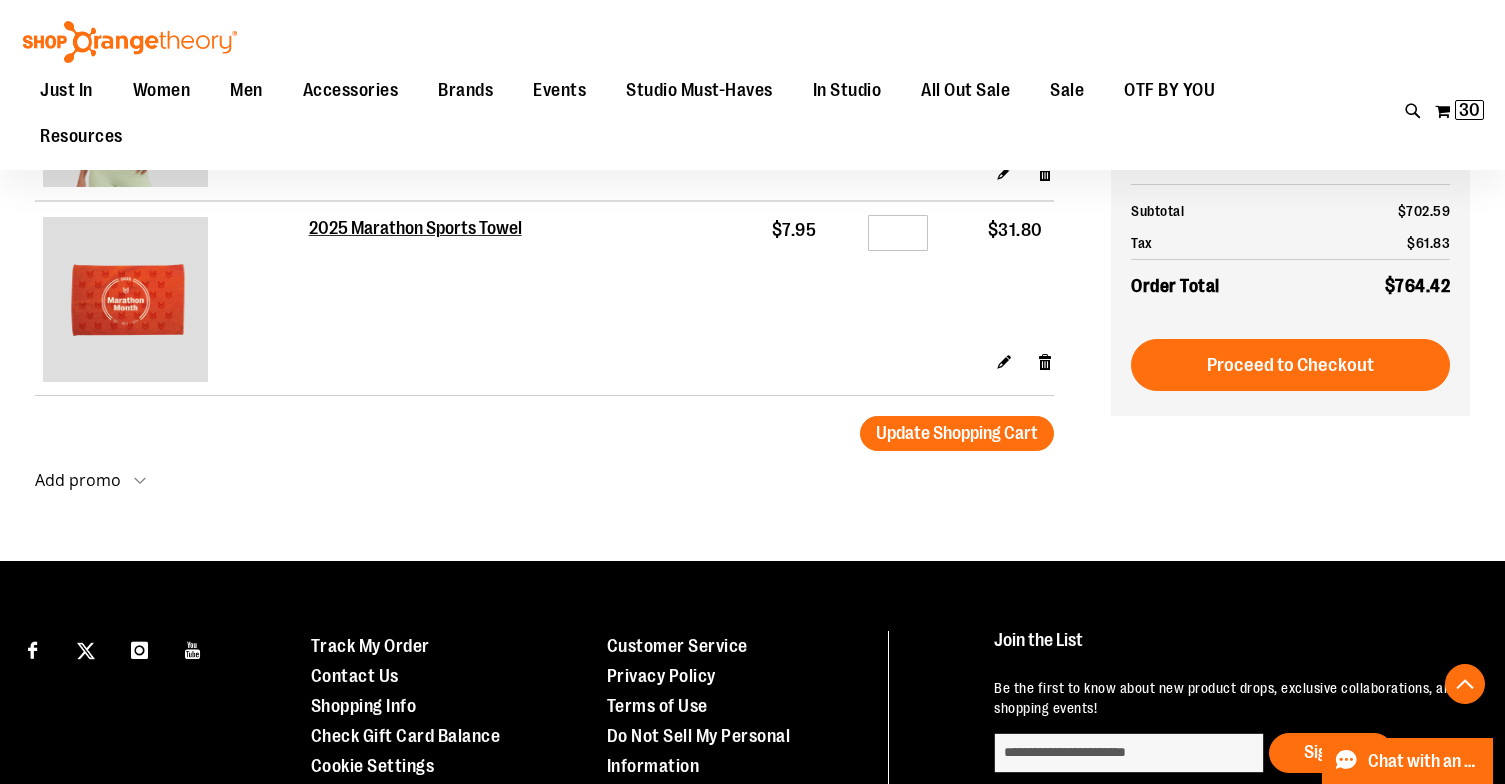 scroll, scrollTop: 3634, scrollLeft: 0, axis: vertical 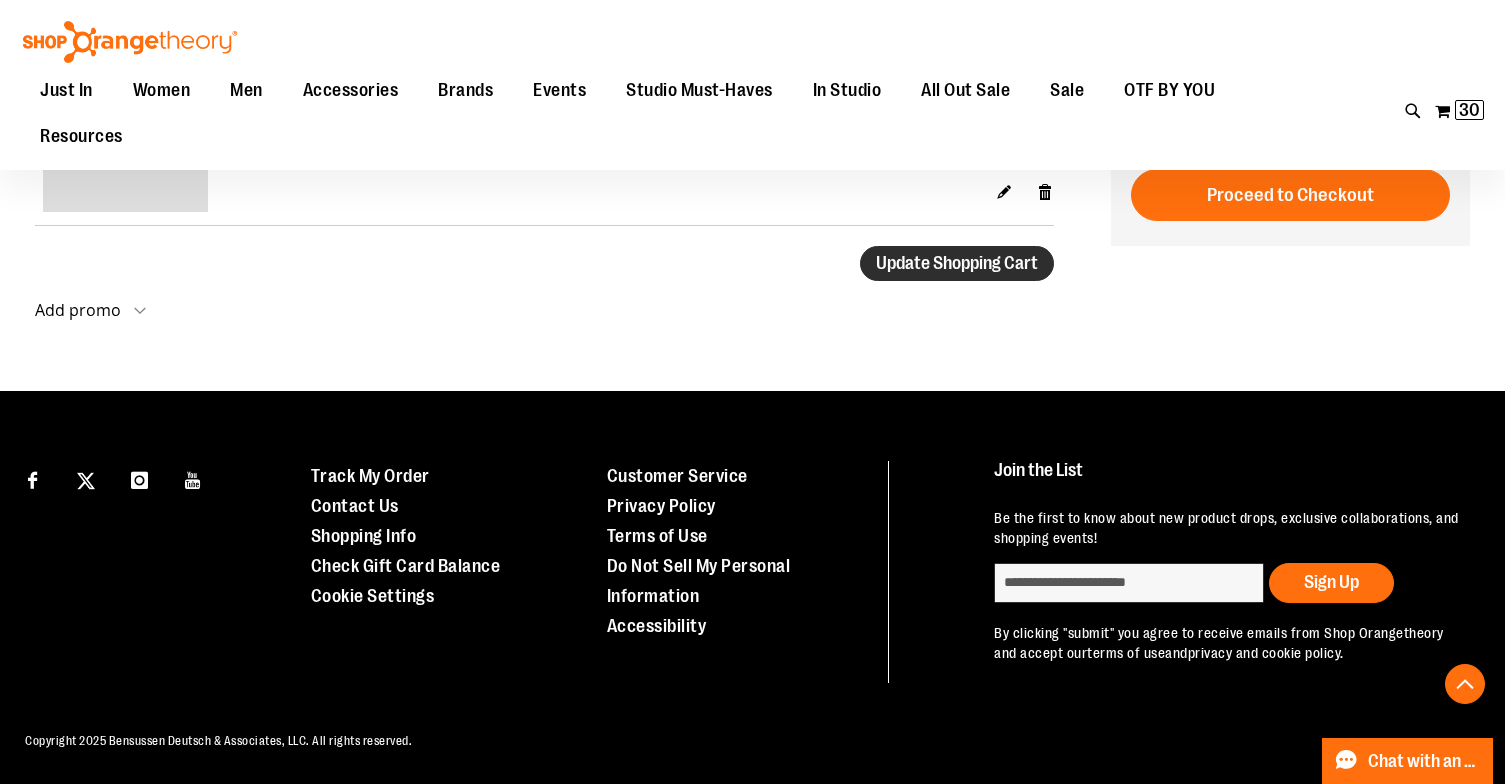 click on "Update Shopping Cart" at bounding box center (957, 263) 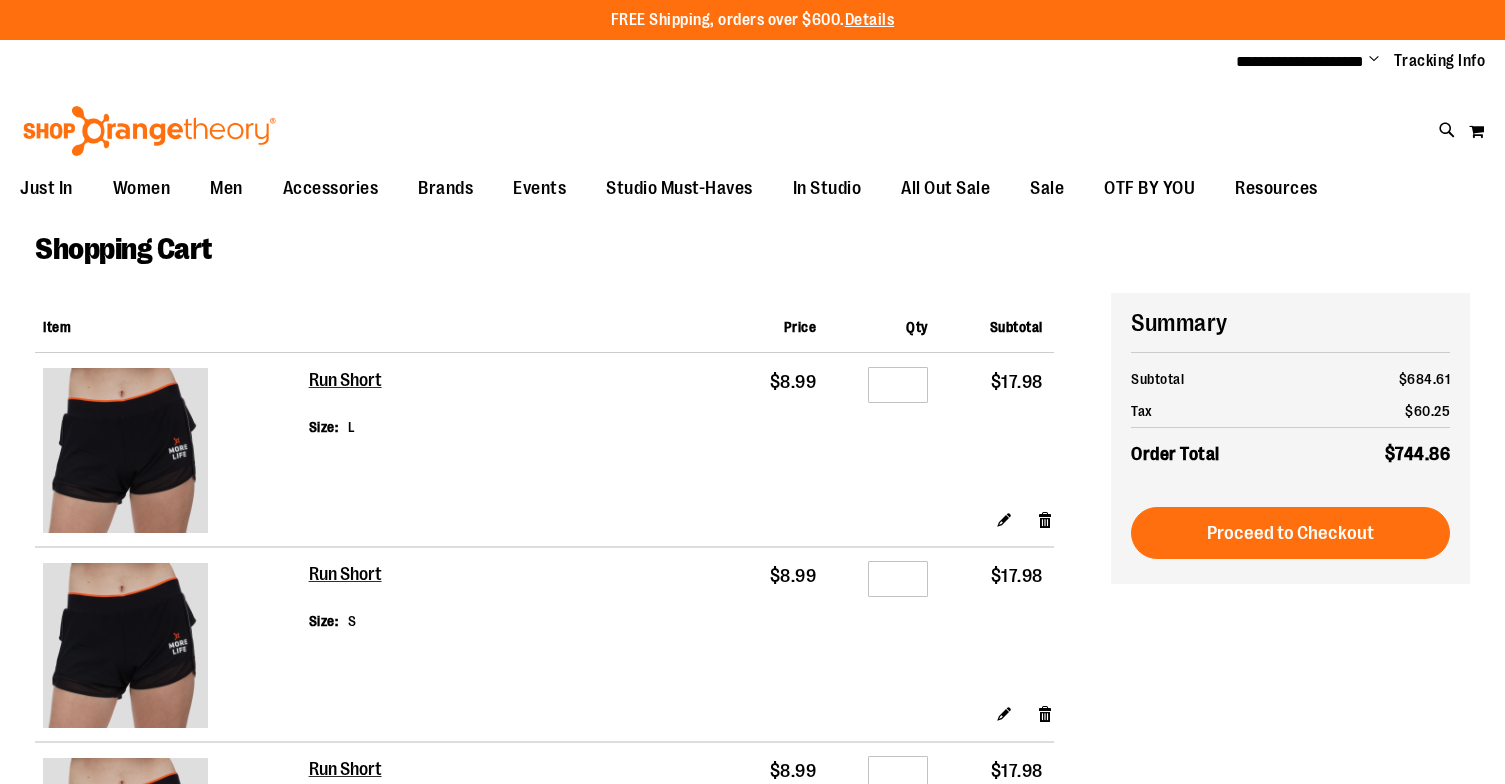 scroll, scrollTop: 0, scrollLeft: 0, axis: both 